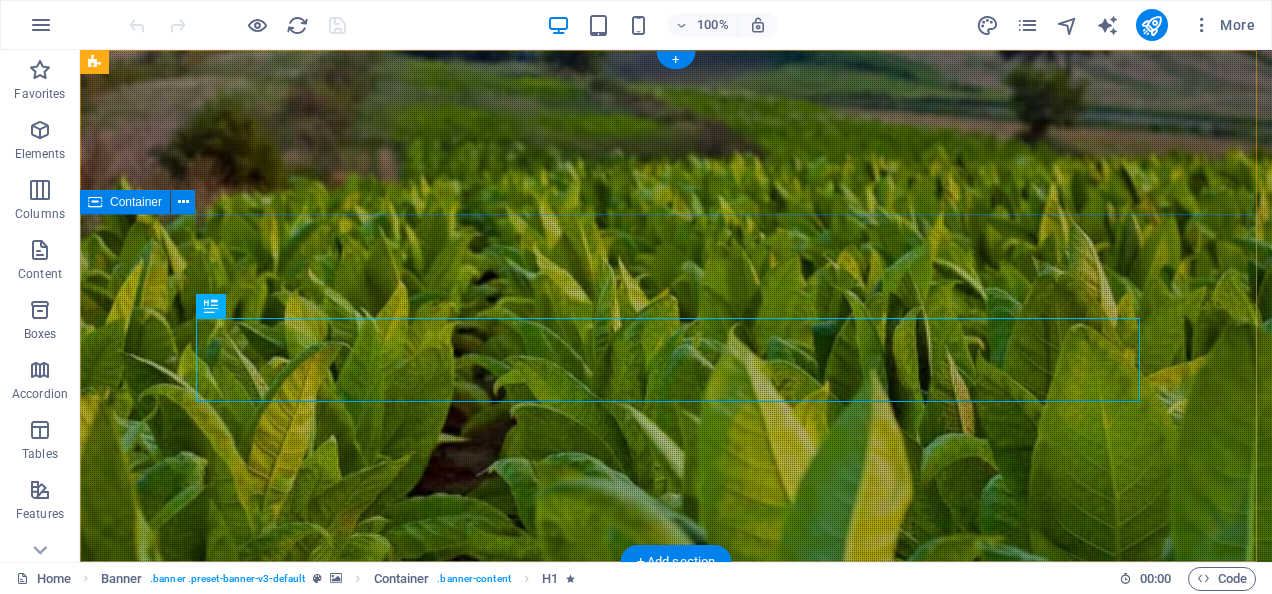 scroll, scrollTop: 0, scrollLeft: 0, axis: both 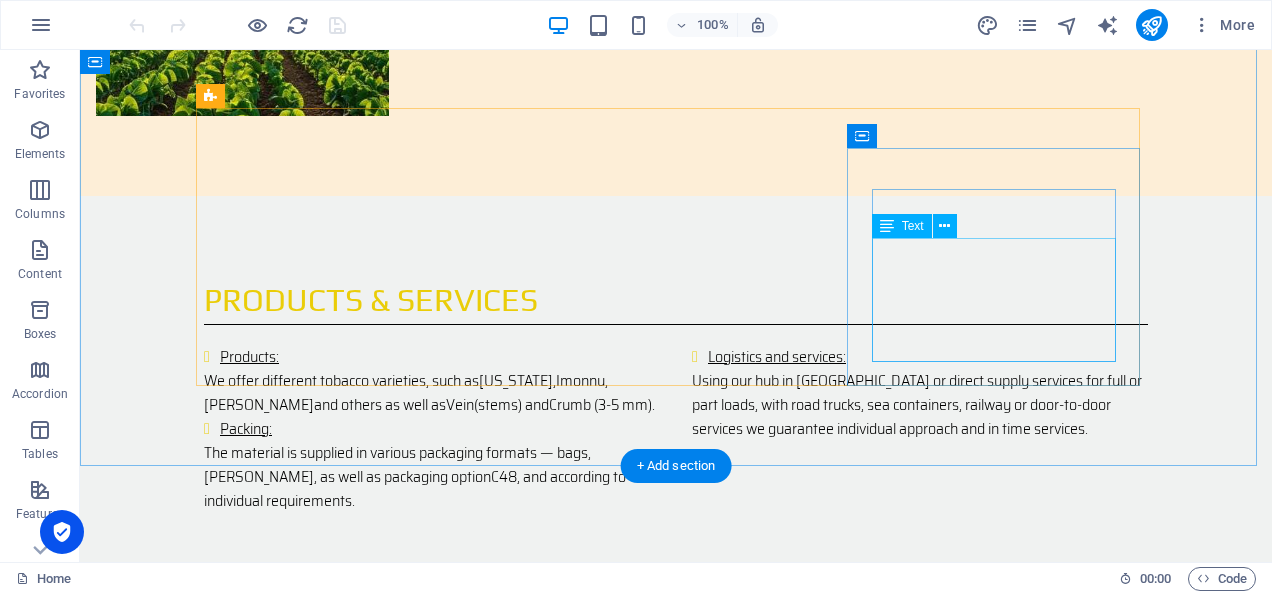 click on "Full/Part load Road Trucks Sea Container Railway Door-to-Door" at bounding box center (676, 1898) 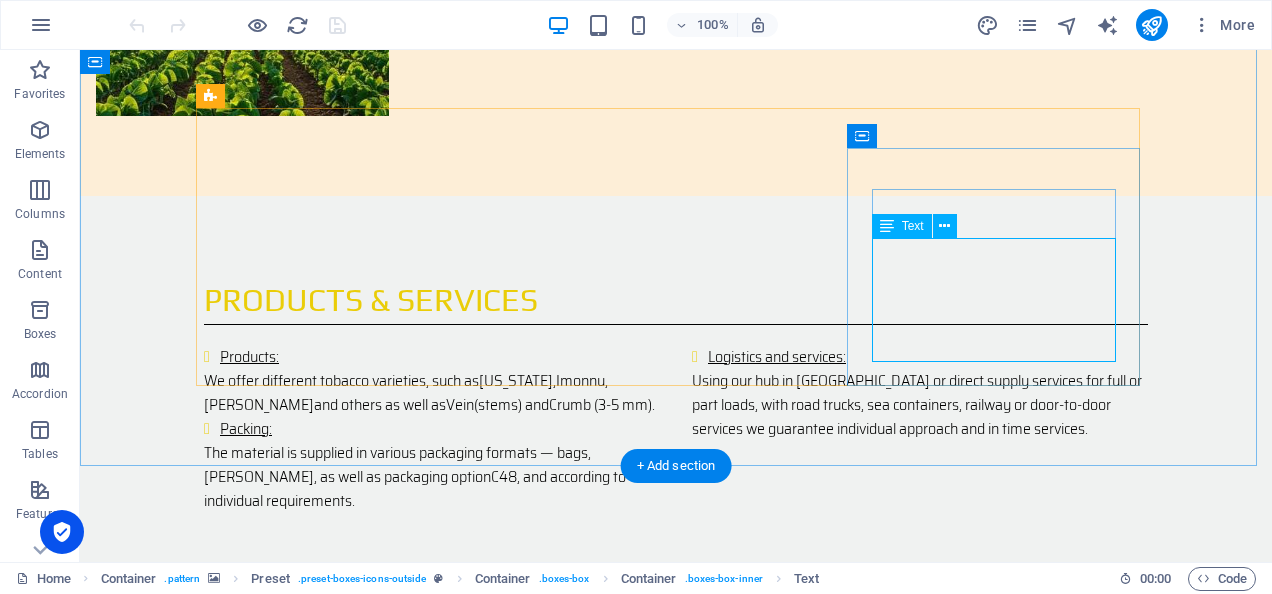 click on "Full/Part load Road Trucks Sea Container Railway Door-to-Door" at bounding box center (676, 1898) 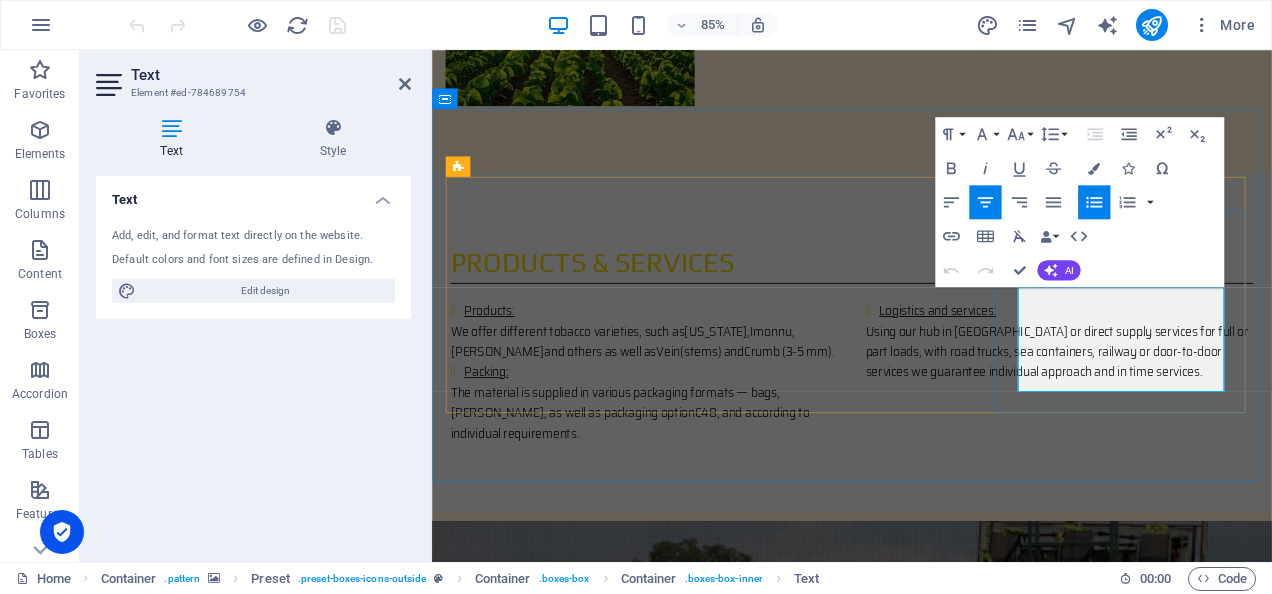 click on "Full/Part load" at bounding box center [934, 1850] 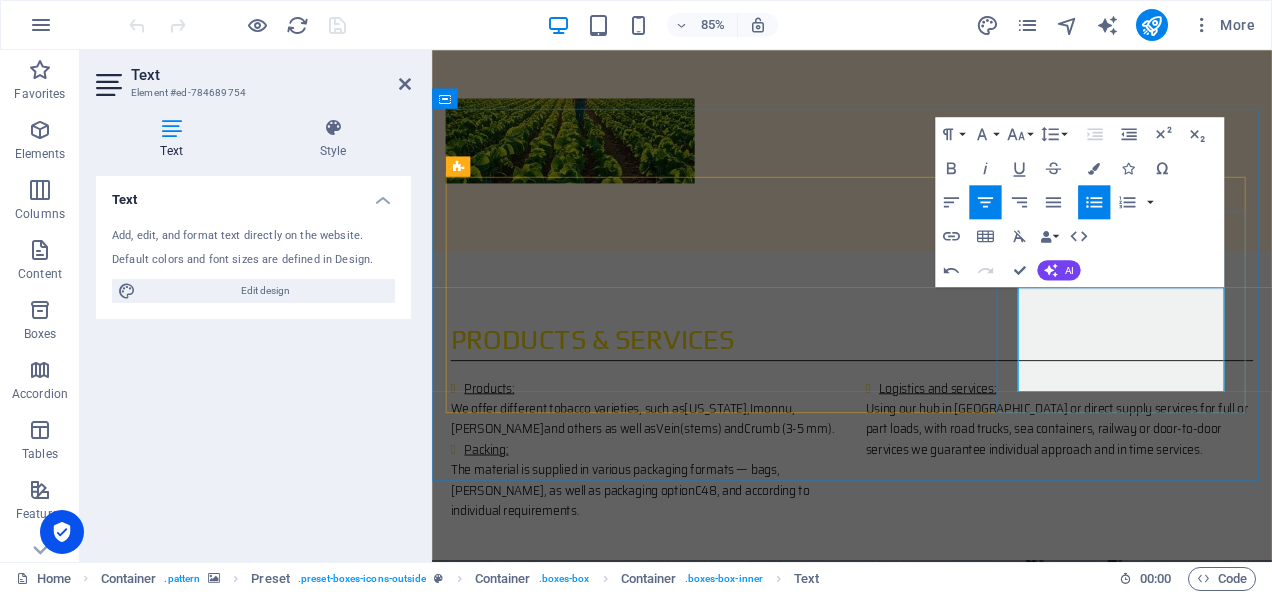 click on "Sea Container" at bounding box center (934, 2035) 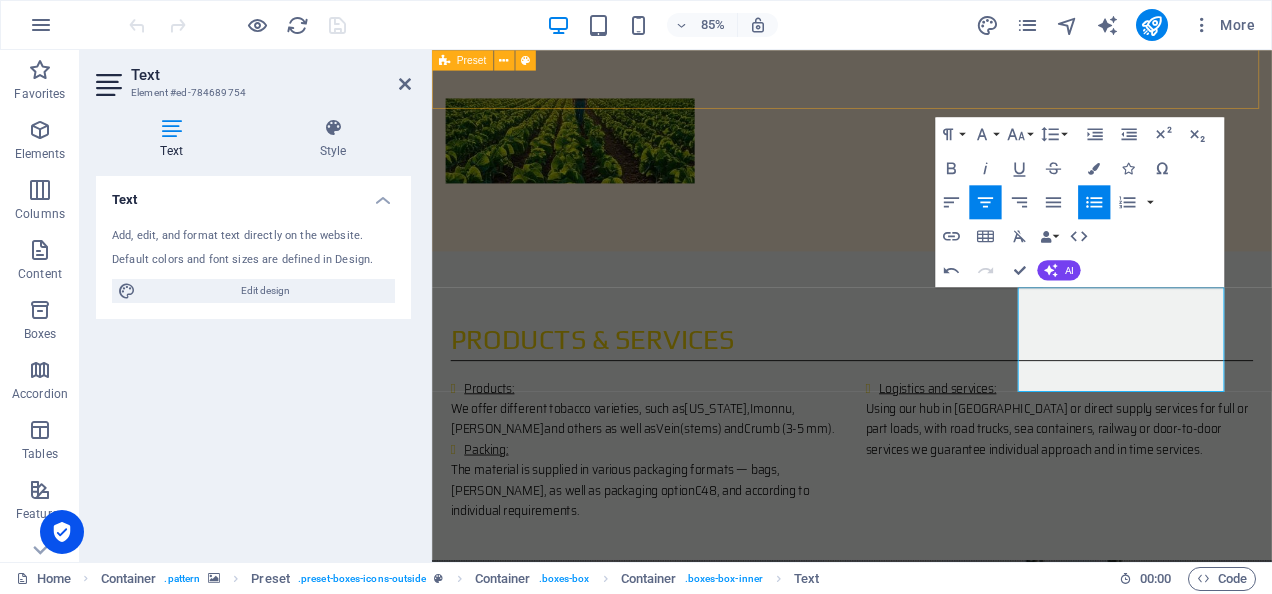 click on "products & Services Products:    We offer different tobacco varieties, such as  Virginia ,  Imonnu ,  Burley  and others as well as  Vein  (stems) and  Crumb (3-5 mm) . Packing:    The material is supplied in various packaging formats — bags, bales, as well as packaging option  C48 , and according to individual requirements. Logistics and services:    Using our hub in Baltic or direct supply services for full or part loads, with road trucks, sea containers, railway or door-to-door services we guarantee individual approach and in time services." at bounding box center [926, 485] 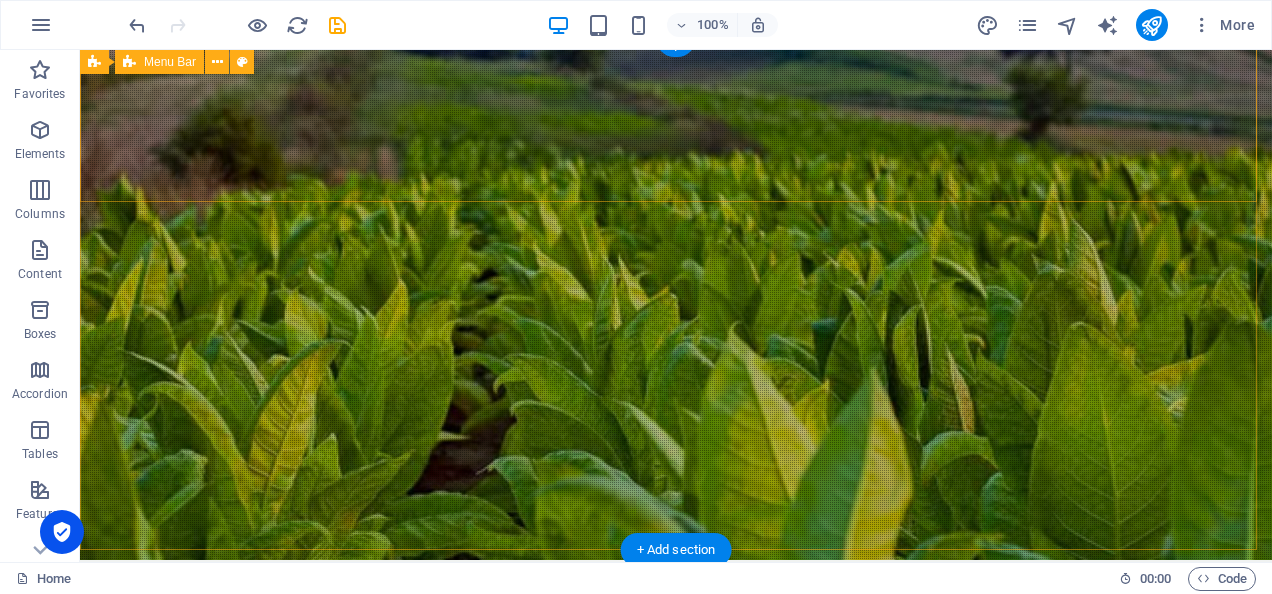 scroll, scrollTop: 0, scrollLeft: 0, axis: both 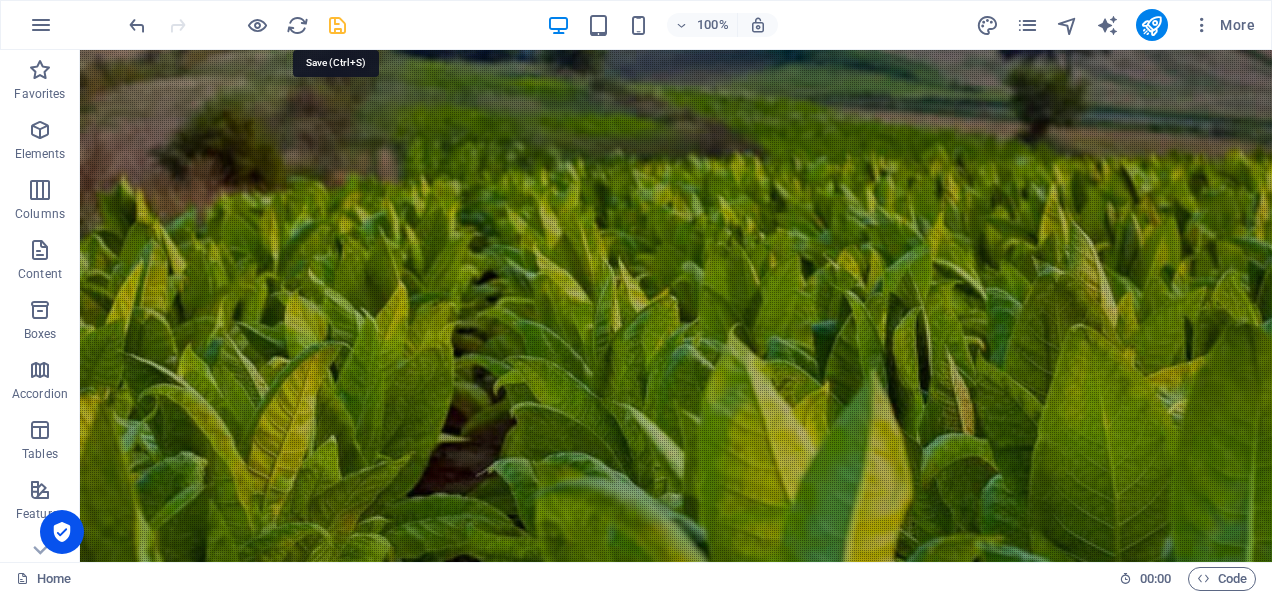 click at bounding box center [337, 25] 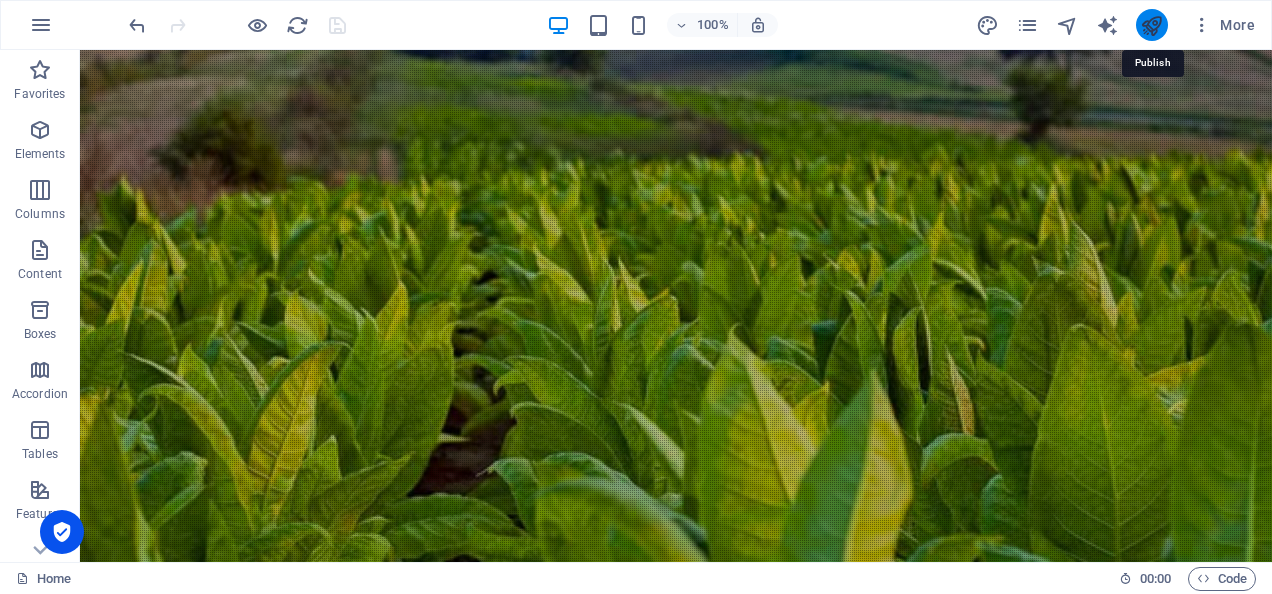 click at bounding box center (1151, 25) 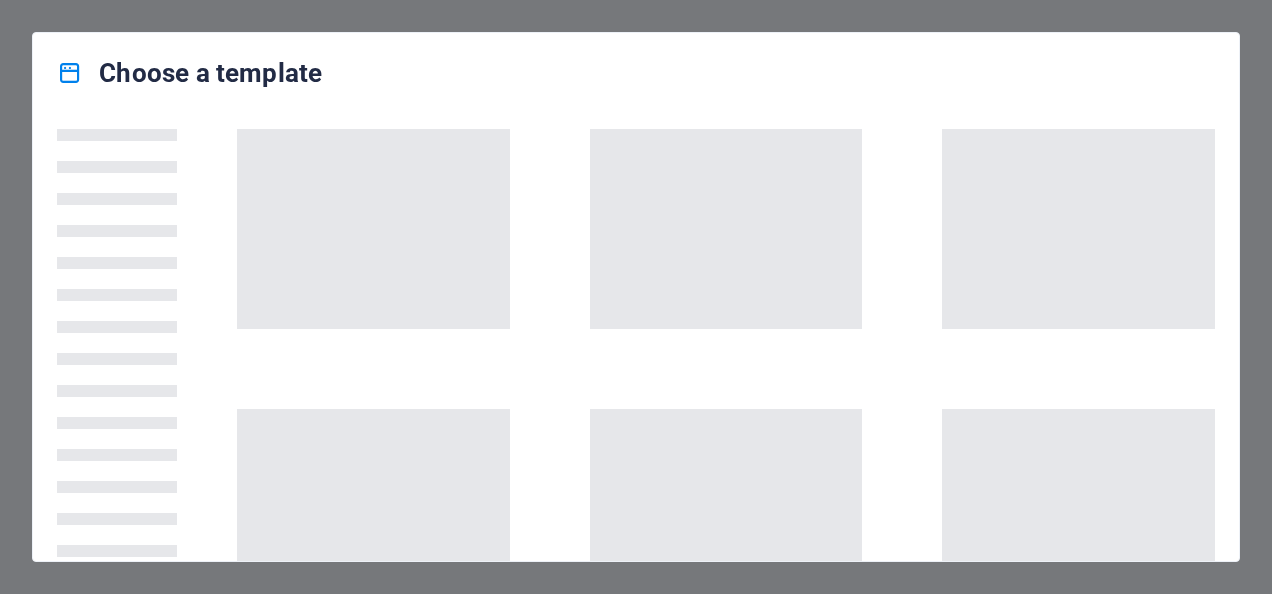 scroll, scrollTop: 0, scrollLeft: 0, axis: both 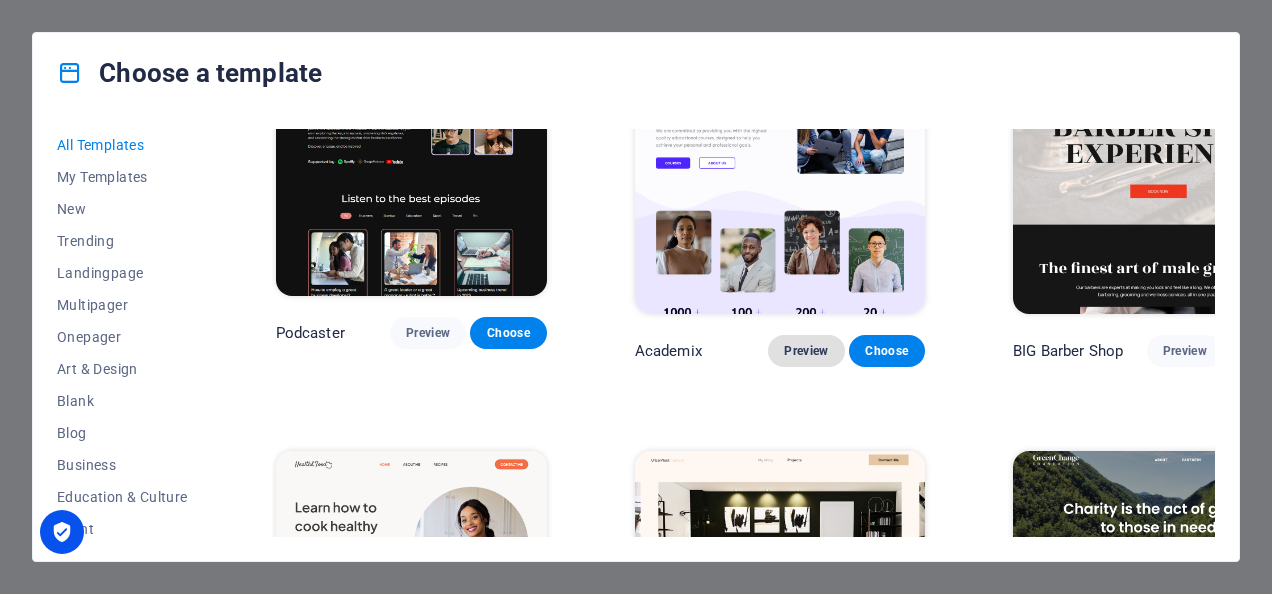 click on "Preview" at bounding box center [806, 351] 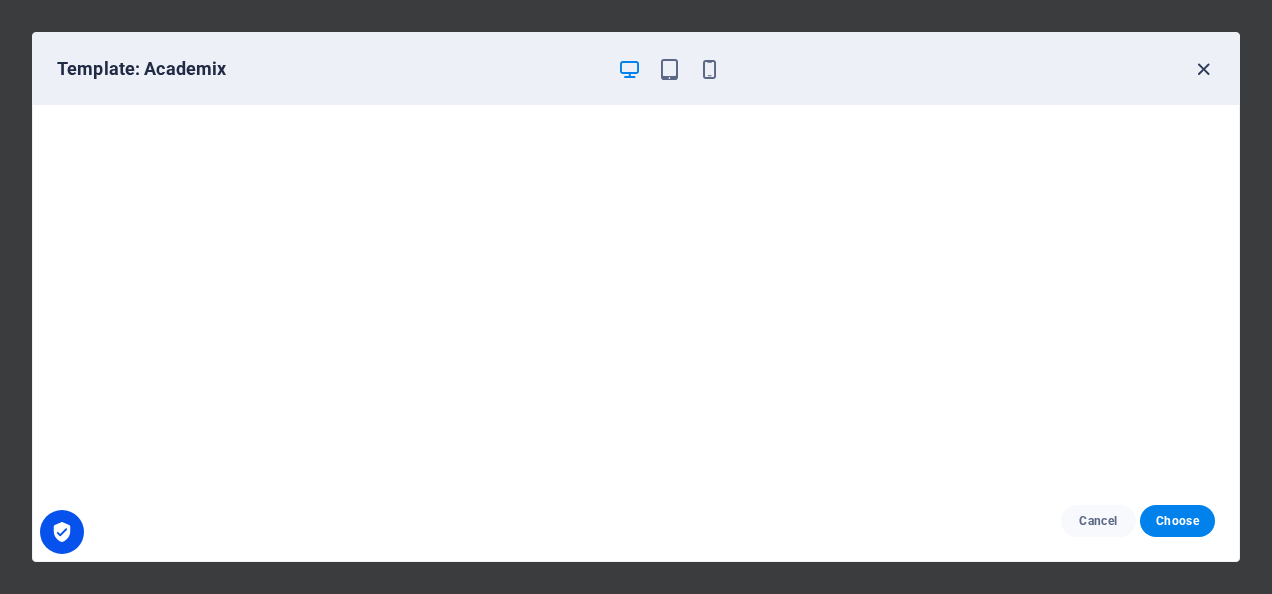 click at bounding box center (1203, 69) 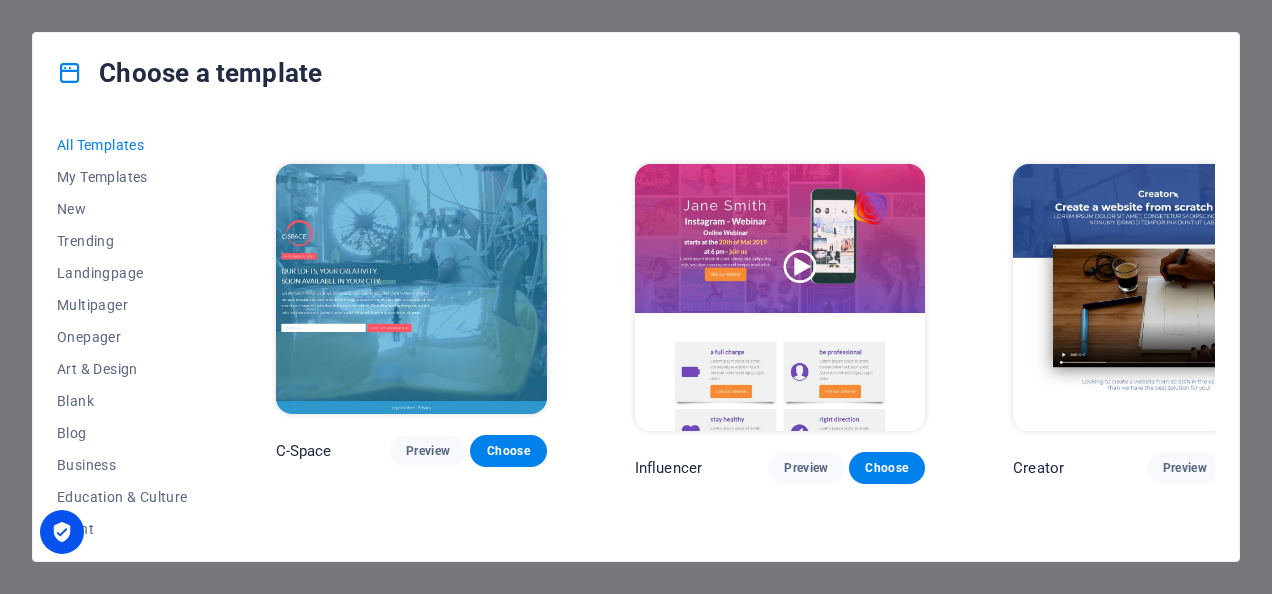 scroll, scrollTop: 20046, scrollLeft: 0, axis: vertical 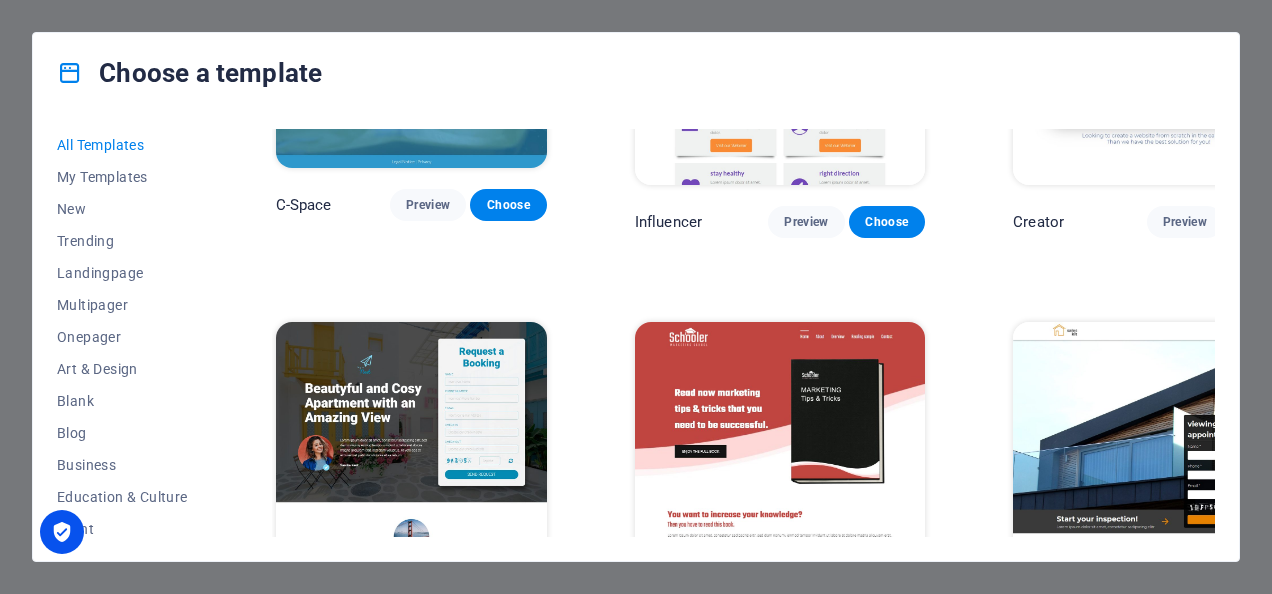 click on "Choose a template All Templates My Templates New Trending Landingpage Multipager Onepager Art & Design Blank Blog Business Education & Culture Event Gastronomy Health IT & Media Legal & Finance Non-Profit Performance Portfolio Services Sports & Beauty Trades Travel Wireframe Peoneera Preview Choose Art Museum Preview Choose Wonder Planner Preview Choose Transportable Preview Choose S&L Preview Choose WePaint Preview Choose Eco-Con Preview Choose MeetUp Preview Choose Help & Care Preview Choose Podcaster Preview Choose Academix Preview Choose BIG Barber Shop Preview Choose Health & Food Preview Choose UrbanNest Interiors Preview Choose Green Change Preview Choose The Beauty Temple Preview Choose WeTrain Preview Choose Cleaner Preview Choose Johanna James Preview Choose Delicioso Preview Choose Dream Garden Preview Choose LumeDeAqua Preview Choose Pets Care Preview Choose SafeSpace Preview Choose Midnight Rain Bar Preview Choose Drive Preview Choose Estator Preview Choose Health Group Preview Choose Preview One" at bounding box center (636, 297) 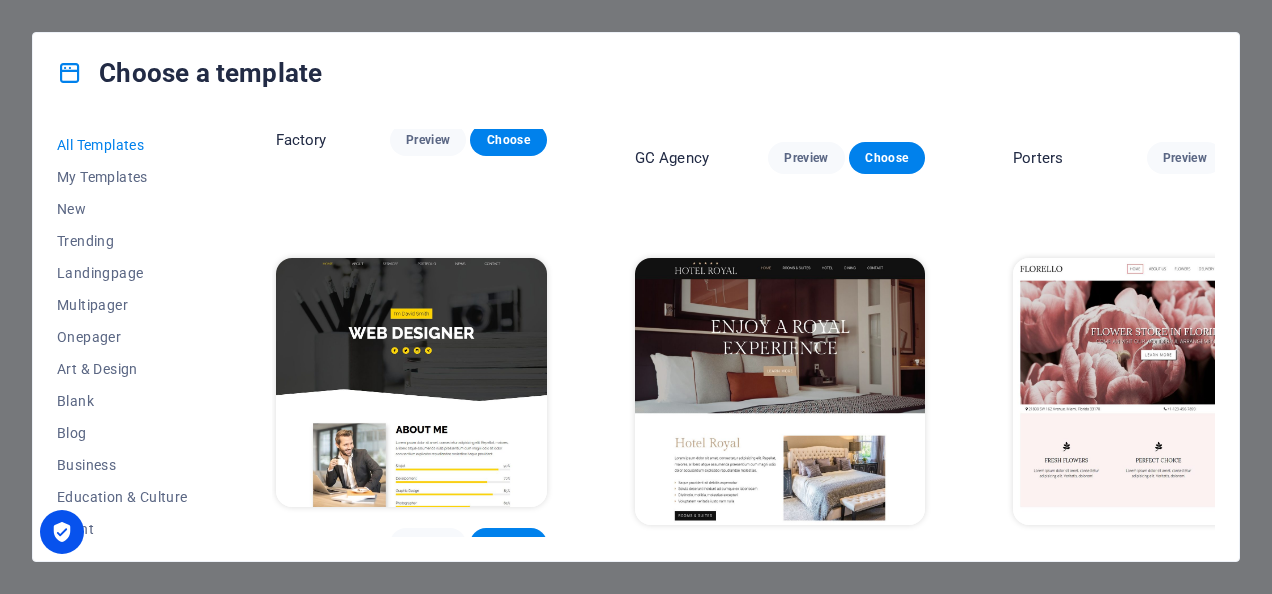 scroll, scrollTop: 14446, scrollLeft: 0, axis: vertical 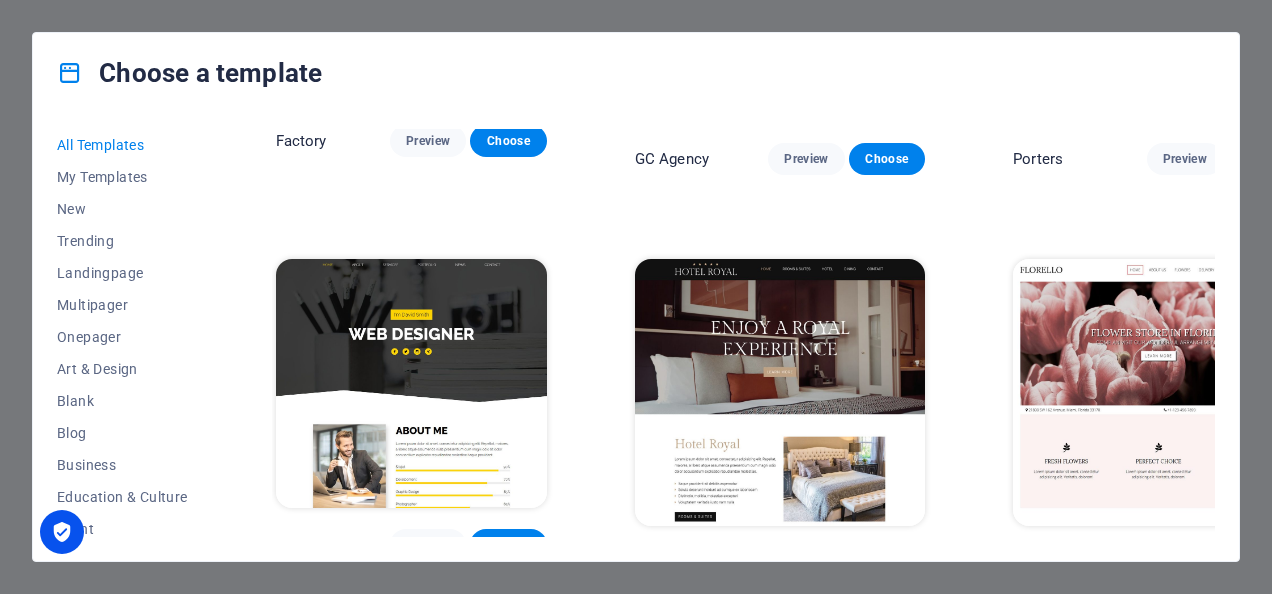 click on "Choose a template All Templates My Templates New Trending Landingpage Multipager Onepager Art & Design Blank Blog Business Education & Culture Event Gastronomy Health IT & Media Legal & Finance Non-Profit Performance Portfolio Services Sports & Beauty Trades Travel Wireframe Peoneera Preview Choose Art Museum Preview Choose Wonder Planner Preview Choose Transportable Preview Choose S&L Preview Choose WePaint Preview Choose Eco-Con Preview Choose MeetUp Preview Choose Help & Care Preview Choose Podcaster Preview Choose Academix Preview Choose BIG Barber Shop Preview Choose Health & Food Preview Choose UrbanNest Interiors Preview Choose Green Change Preview Choose The Beauty Temple Preview Choose WeTrain Preview Choose Cleaner Preview Choose Johanna James Preview Choose Delicioso Preview Choose Dream Garden Preview Choose LumeDeAqua Preview Choose Pets Care Preview Choose SafeSpace Preview Choose Midnight Rain Bar Preview Choose Drive Preview Choose Estator Preview Choose Health Group Preview Choose Preview One" at bounding box center [636, 297] 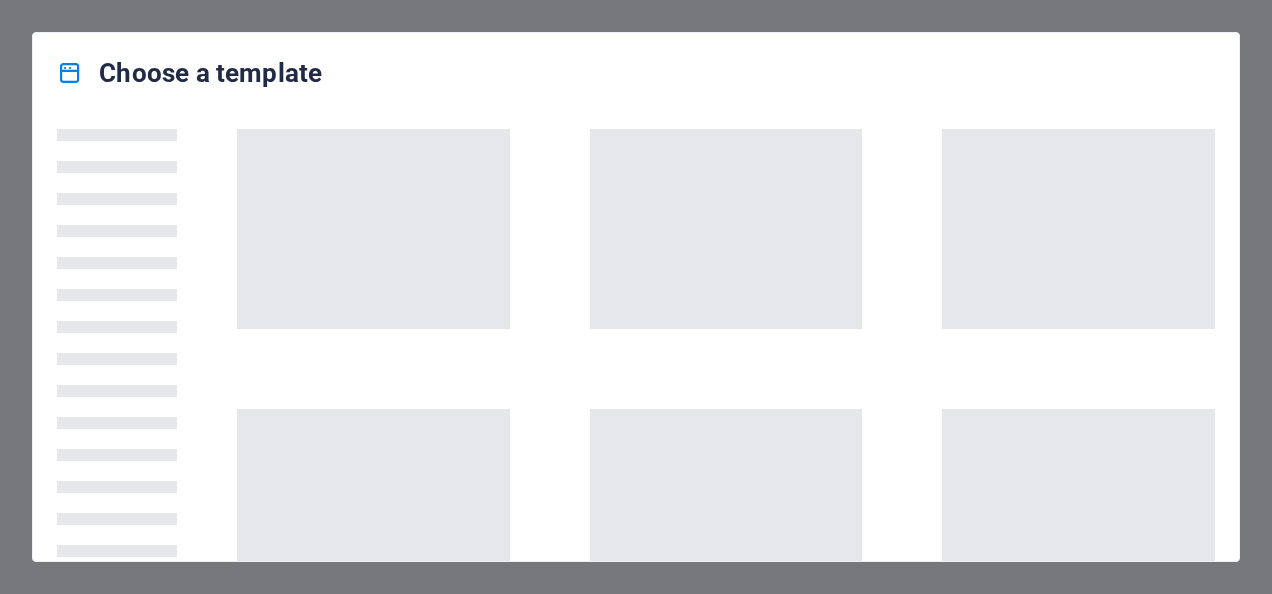 scroll, scrollTop: 0, scrollLeft: 0, axis: both 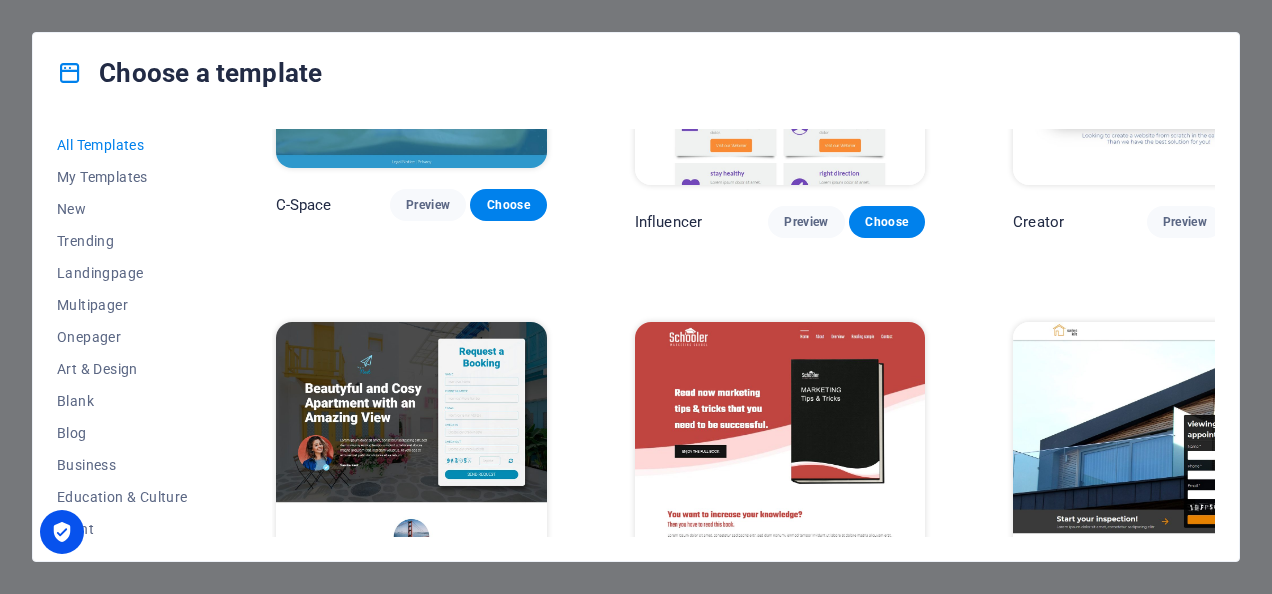 click on "Blank" at bounding box center [1032, 1841] 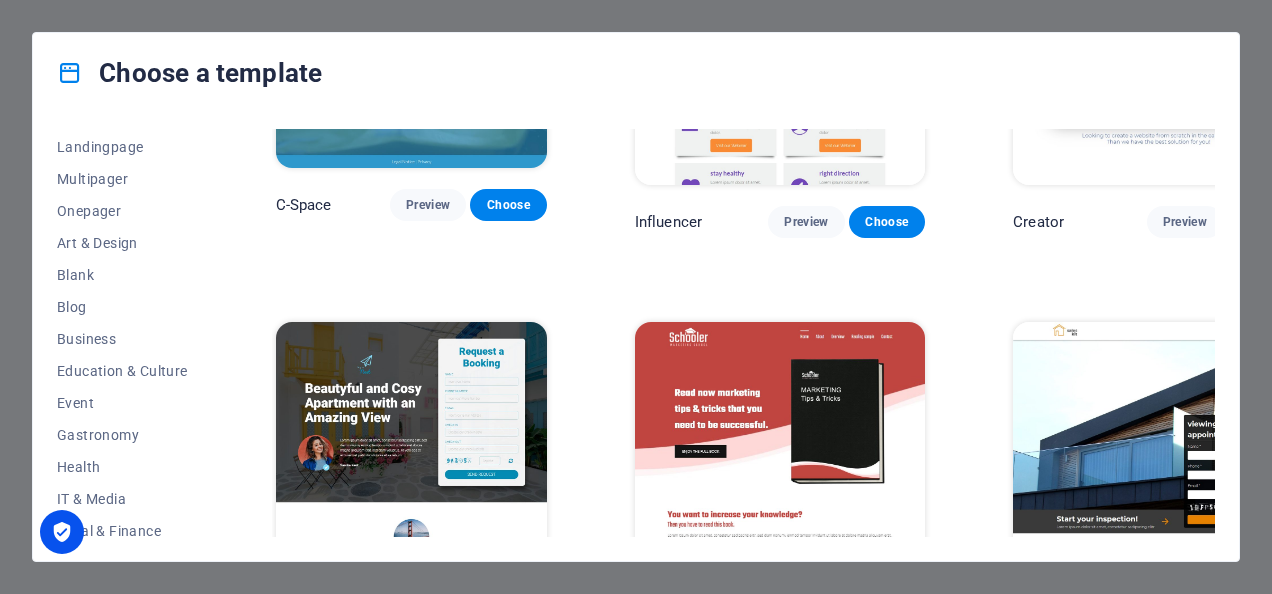 scroll, scrollTop: 0, scrollLeft: 0, axis: both 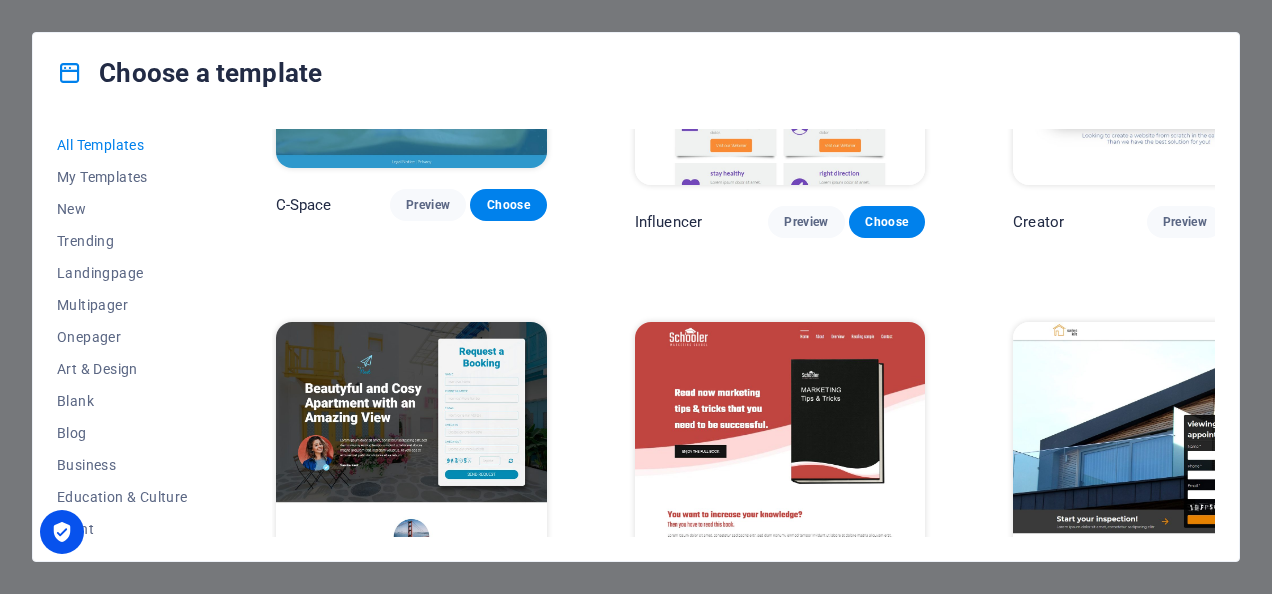 click on "Choose" at bounding box center (1265, 1841) 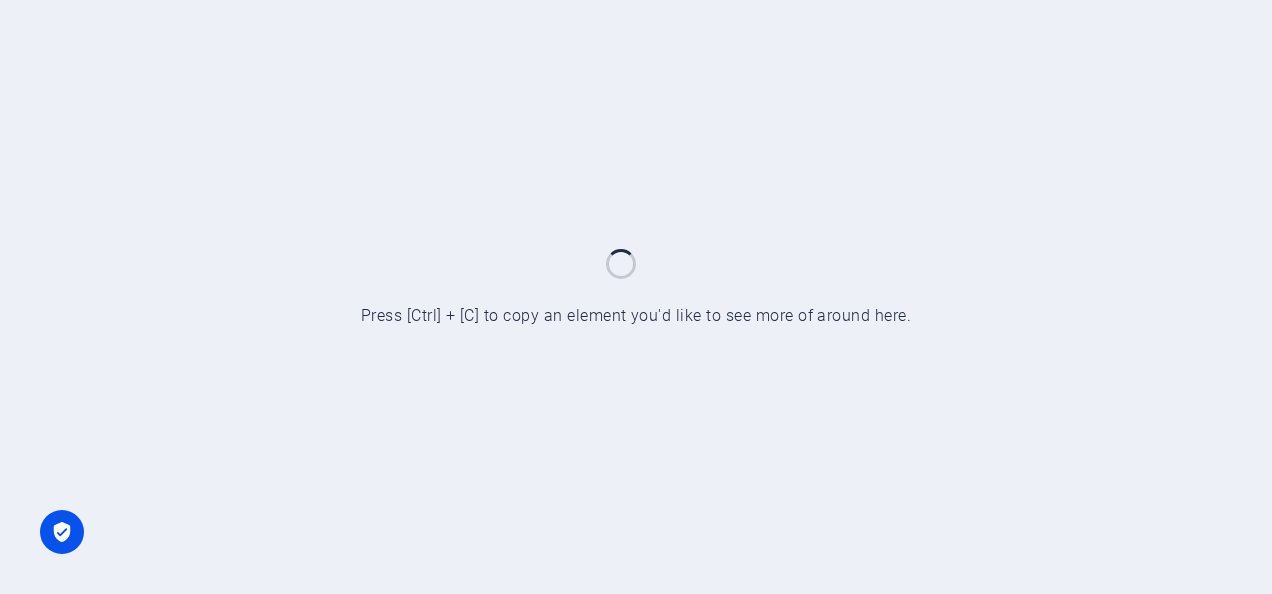 scroll, scrollTop: 0, scrollLeft: 0, axis: both 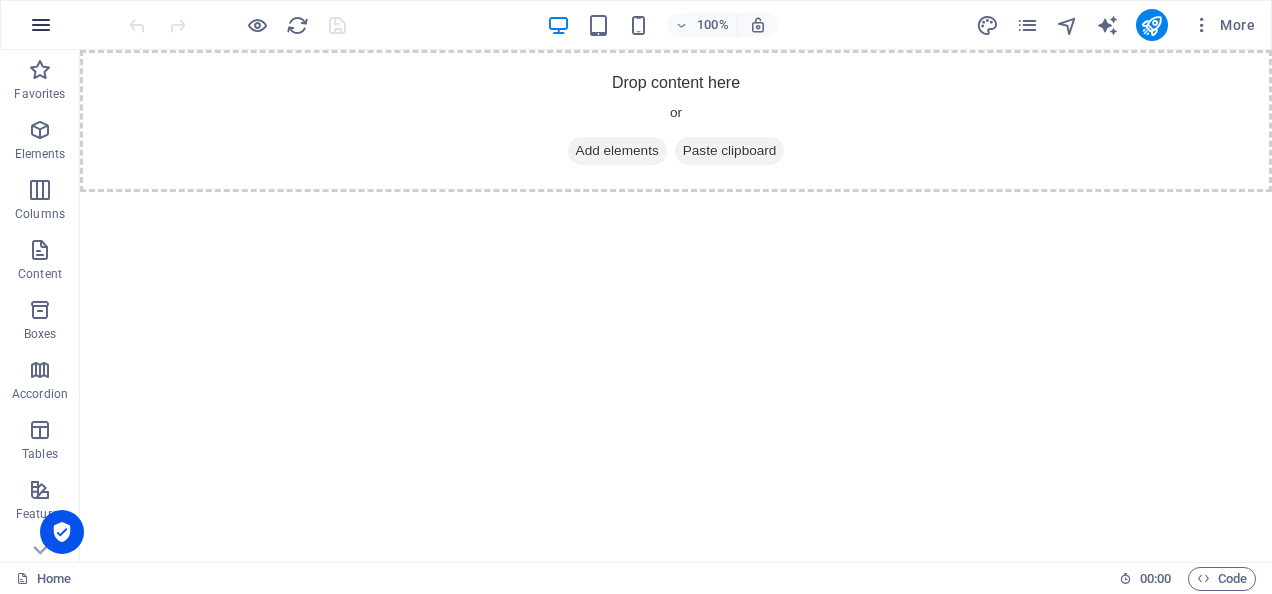 click at bounding box center (41, 25) 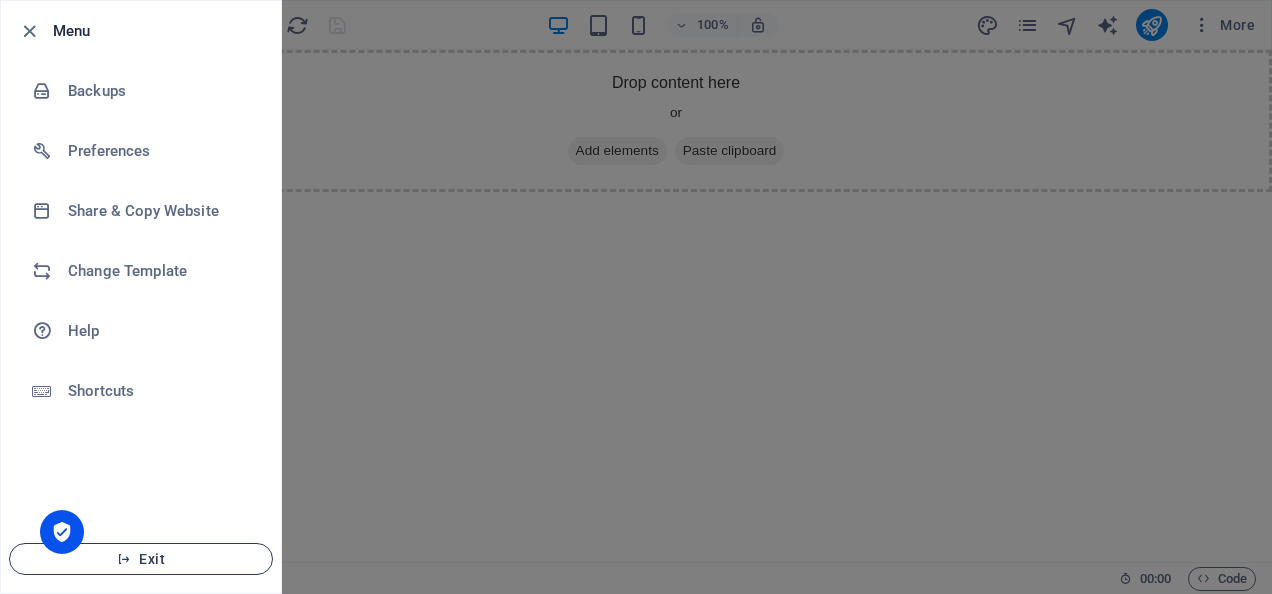 click on "Exit" at bounding box center (141, 559) 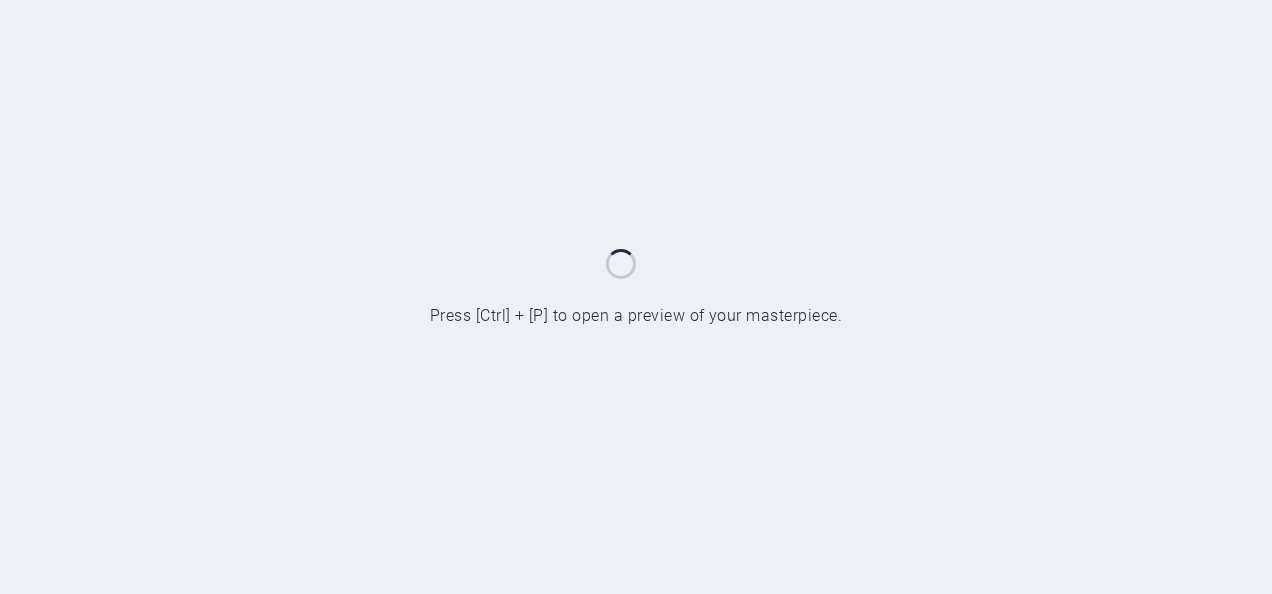 scroll, scrollTop: 0, scrollLeft: 0, axis: both 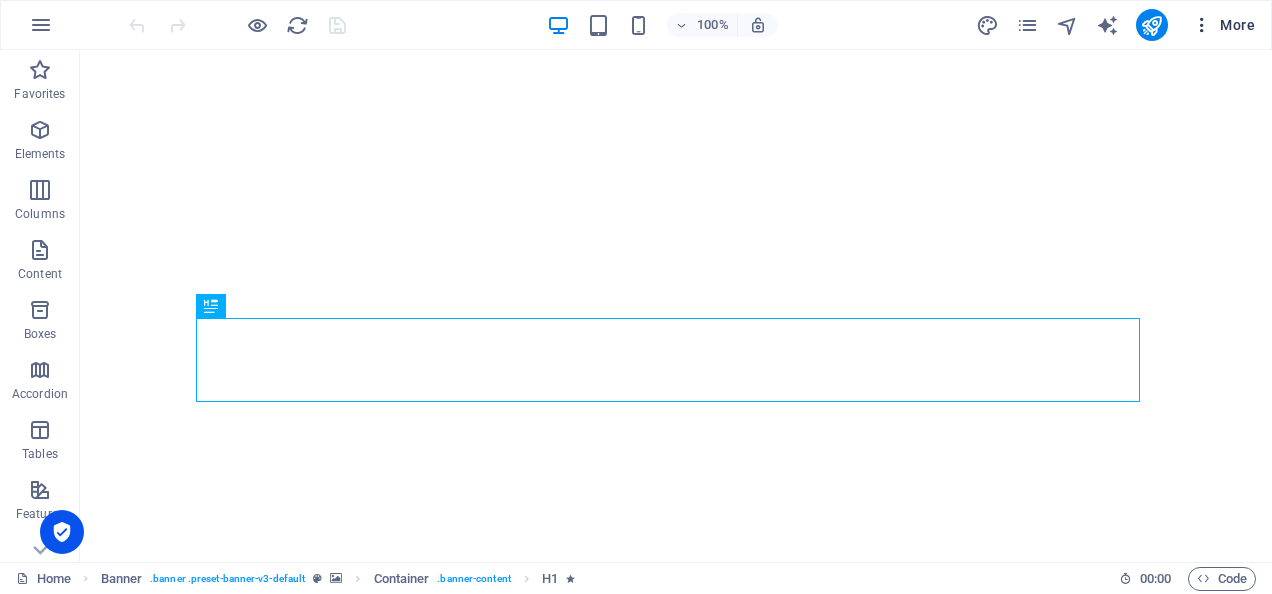 click at bounding box center [1202, 25] 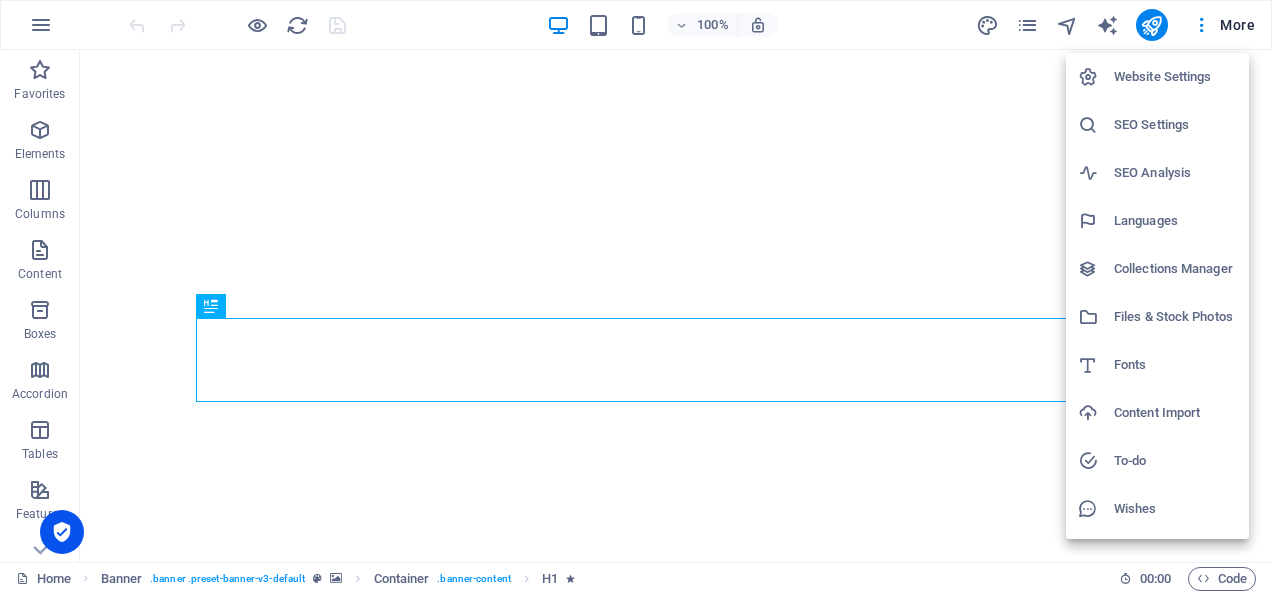 click on "Website Settings" at bounding box center [1175, 77] 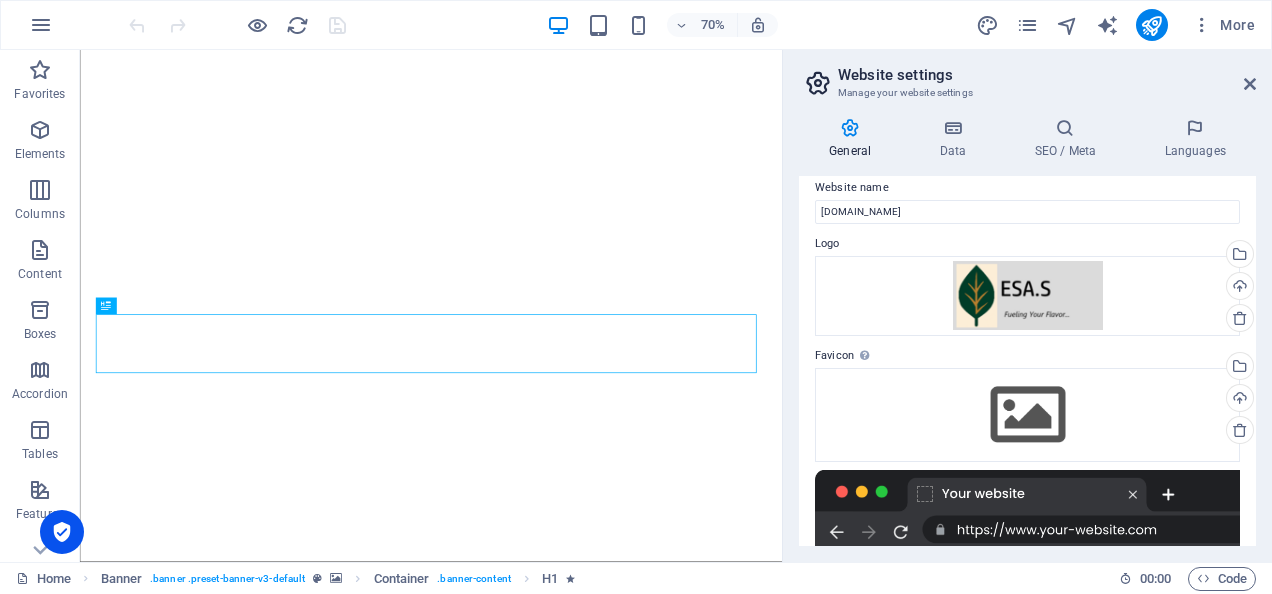 scroll, scrollTop: 0, scrollLeft: 0, axis: both 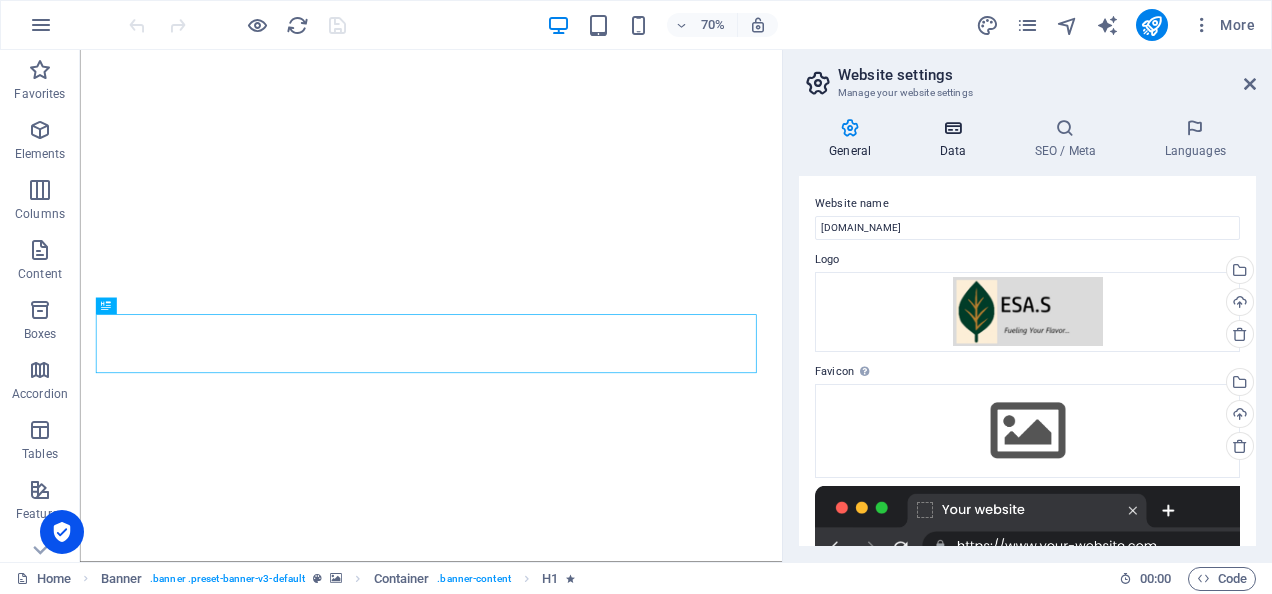 click at bounding box center [952, 128] 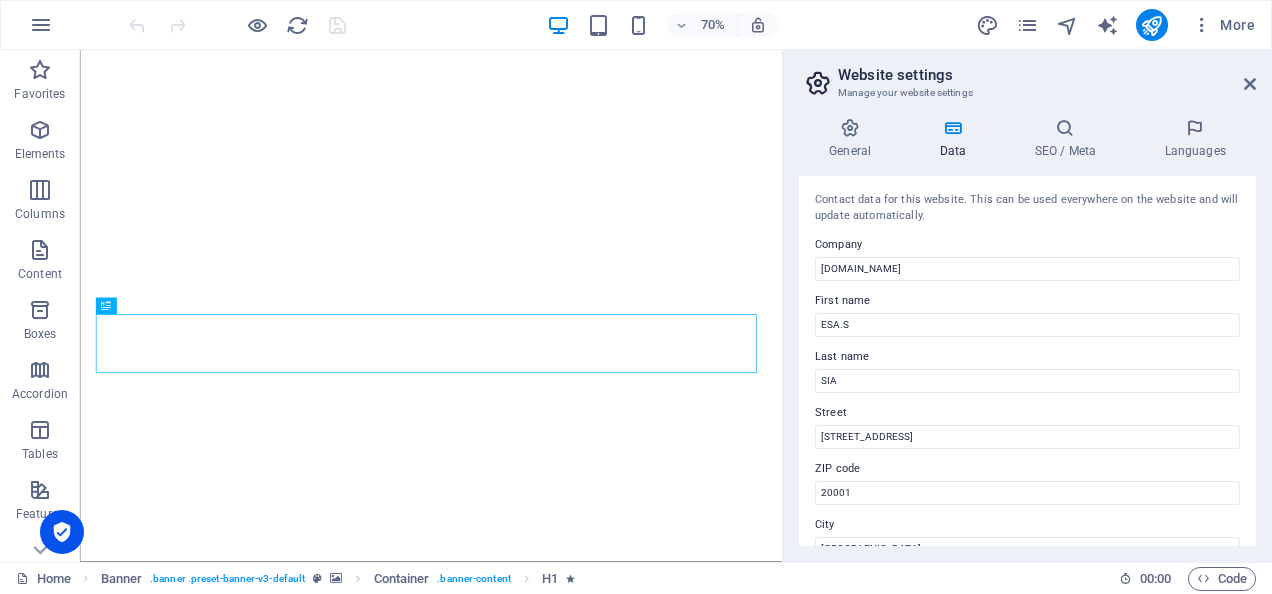 scroll, scrollTop: 100, scrollLeft: 0, axis: vertical 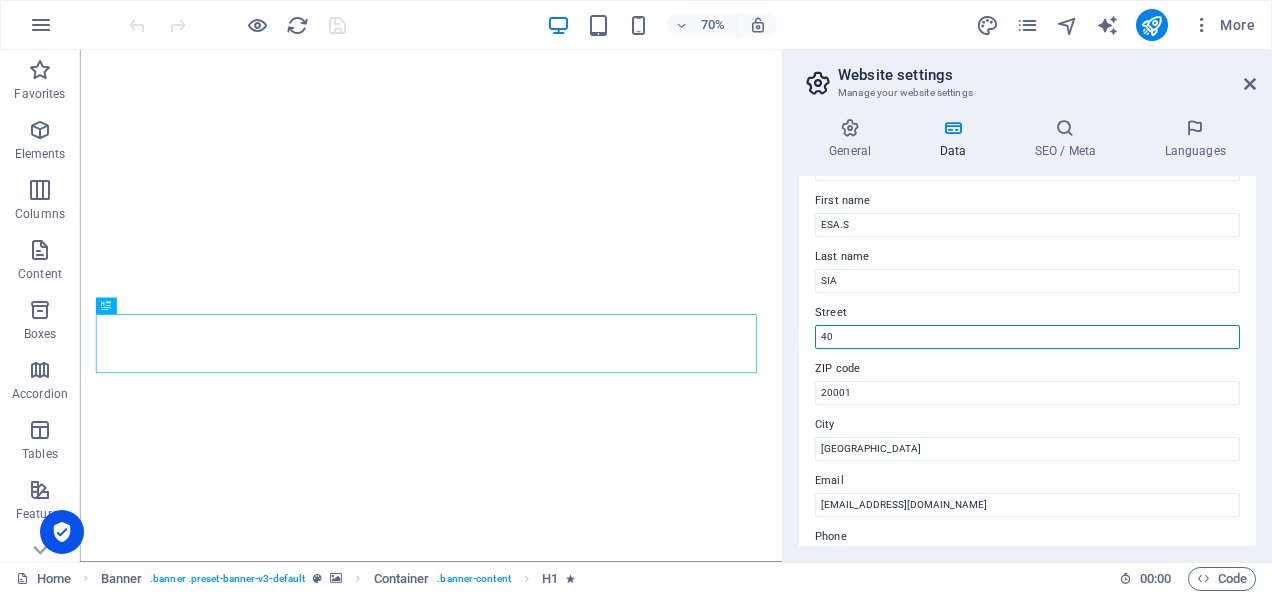 type on "4" 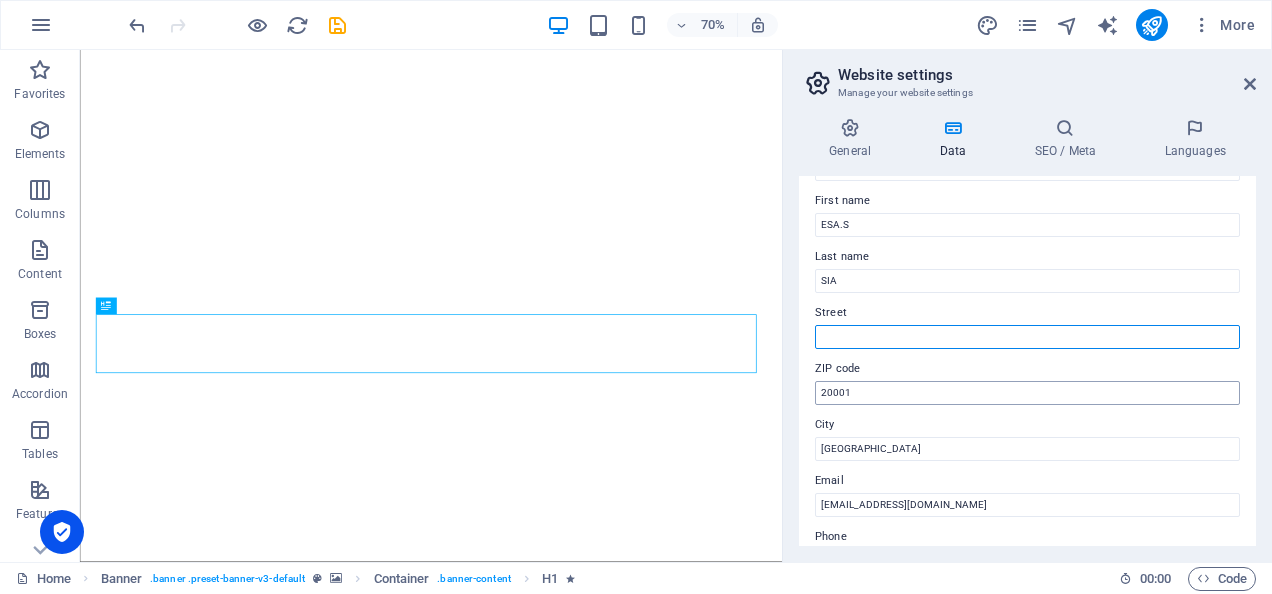type 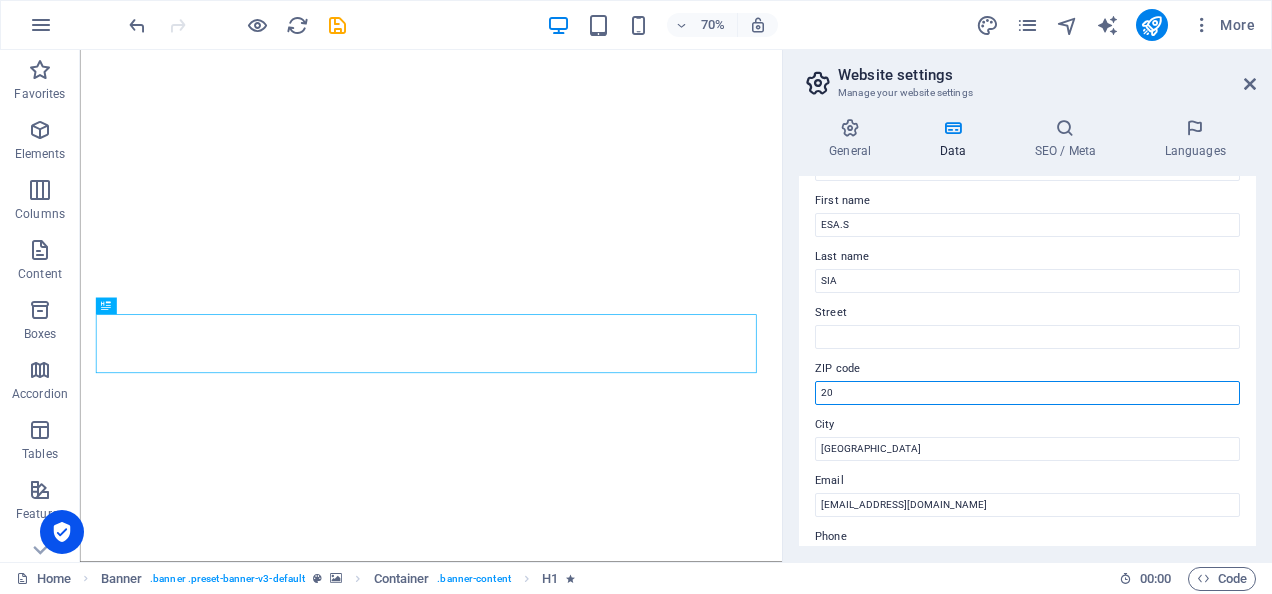 type on "2" 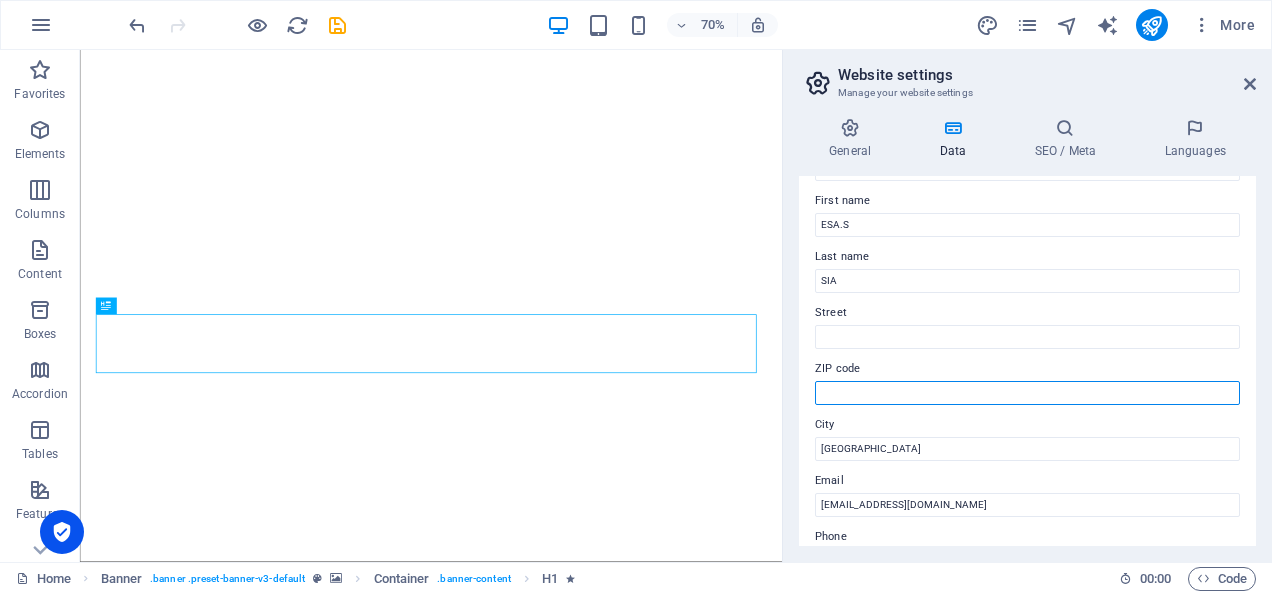 type 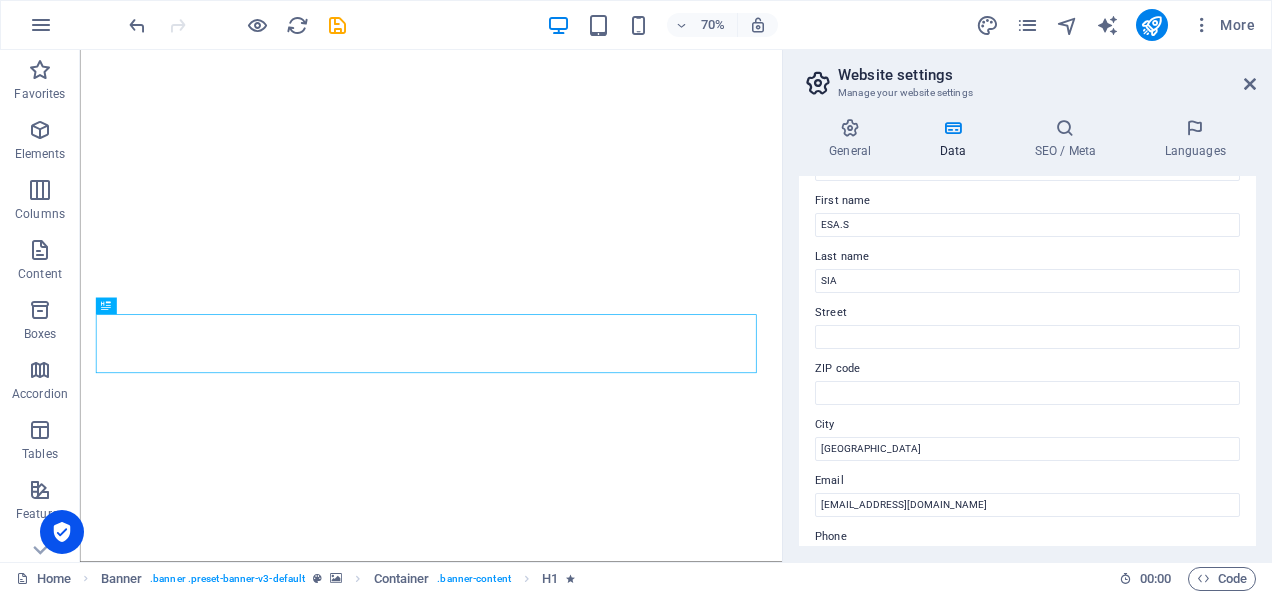click on "Street" at bounding box center [1027, 313] 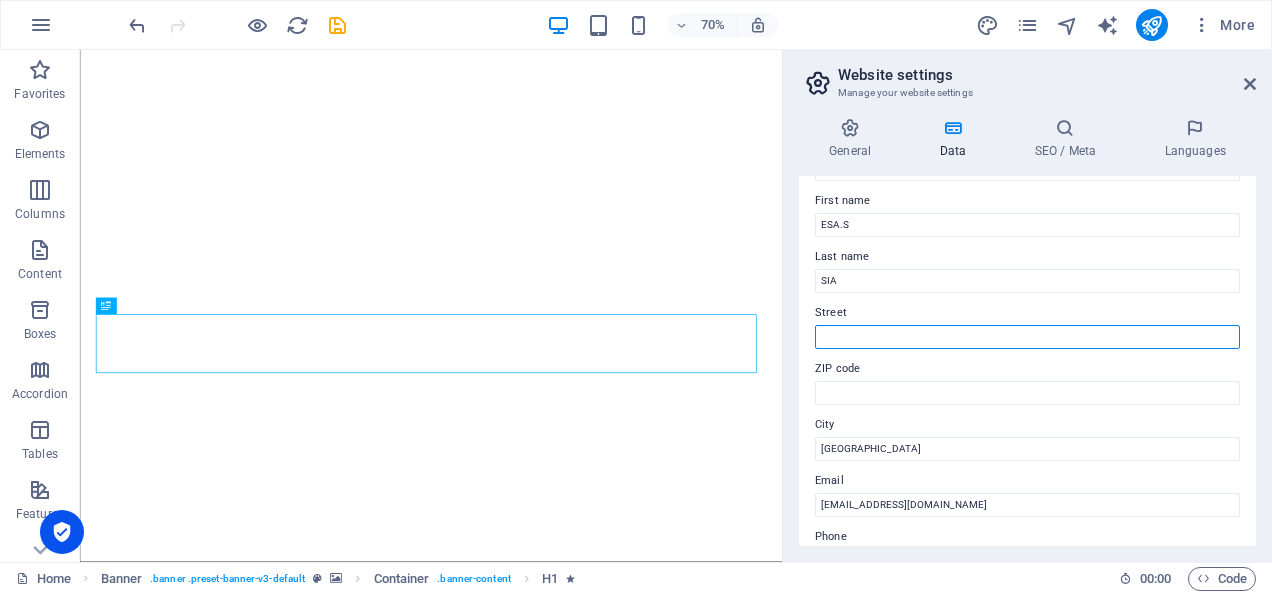 click on "Street" at bounding box center (1027, 337) 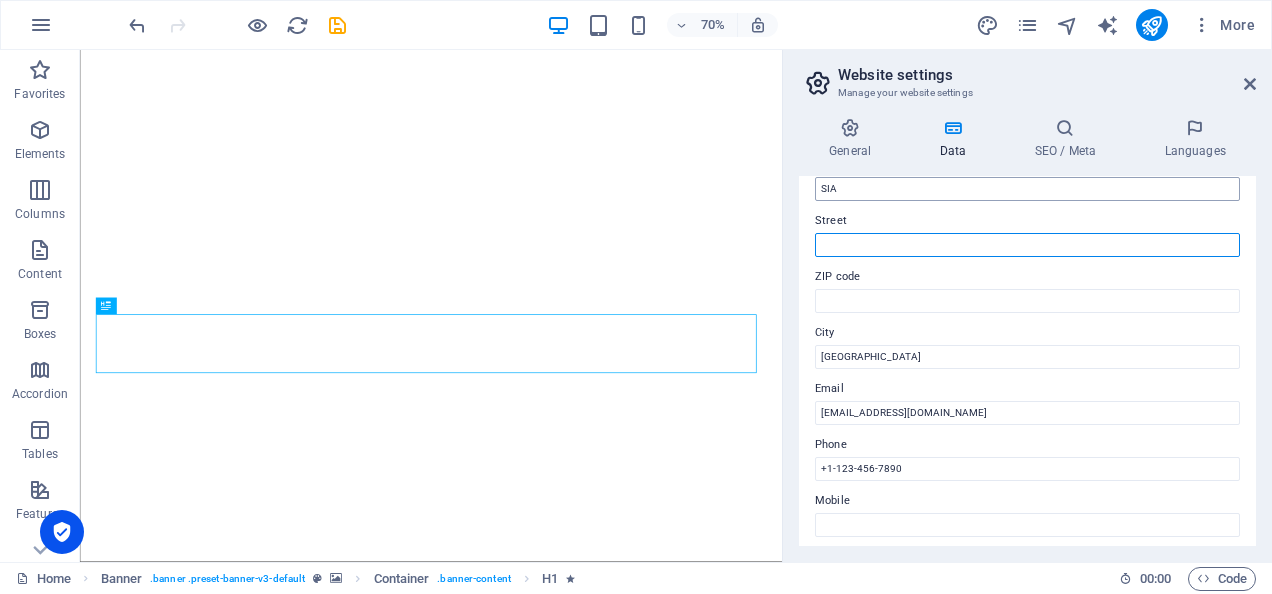 scroll, scrollTop: 300, scrollLeft: 0, axis: vertical 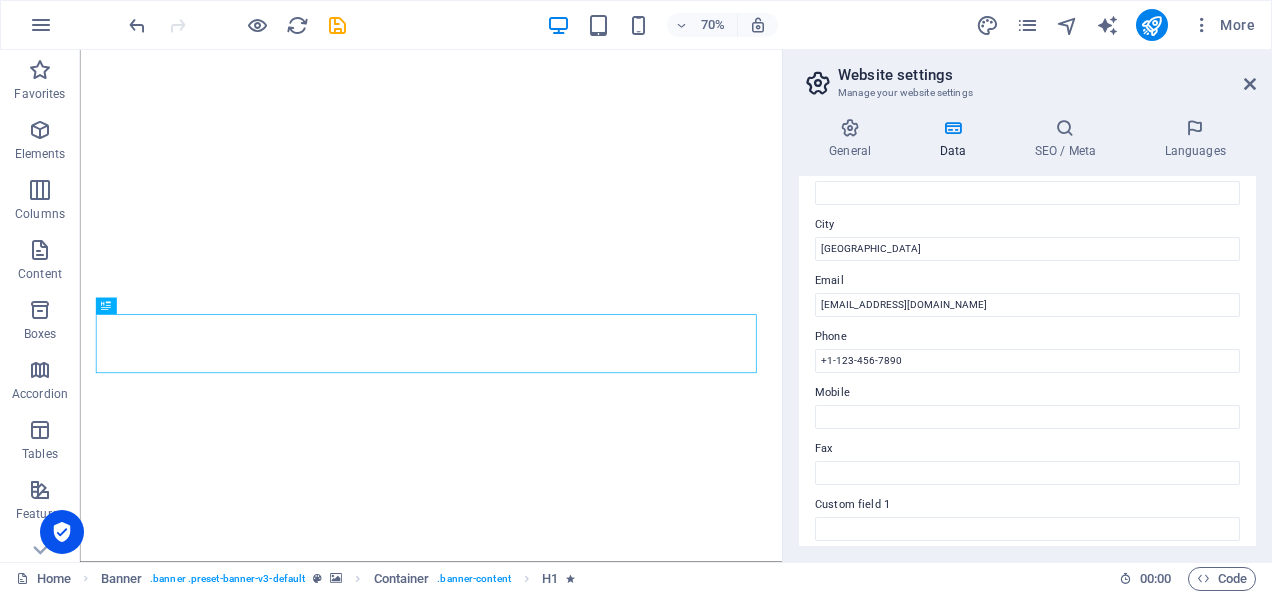 drag, startPoint x: 937, startPoint y: 346, endPoint x: 912, endPoint y: 347, distance: 25.019993 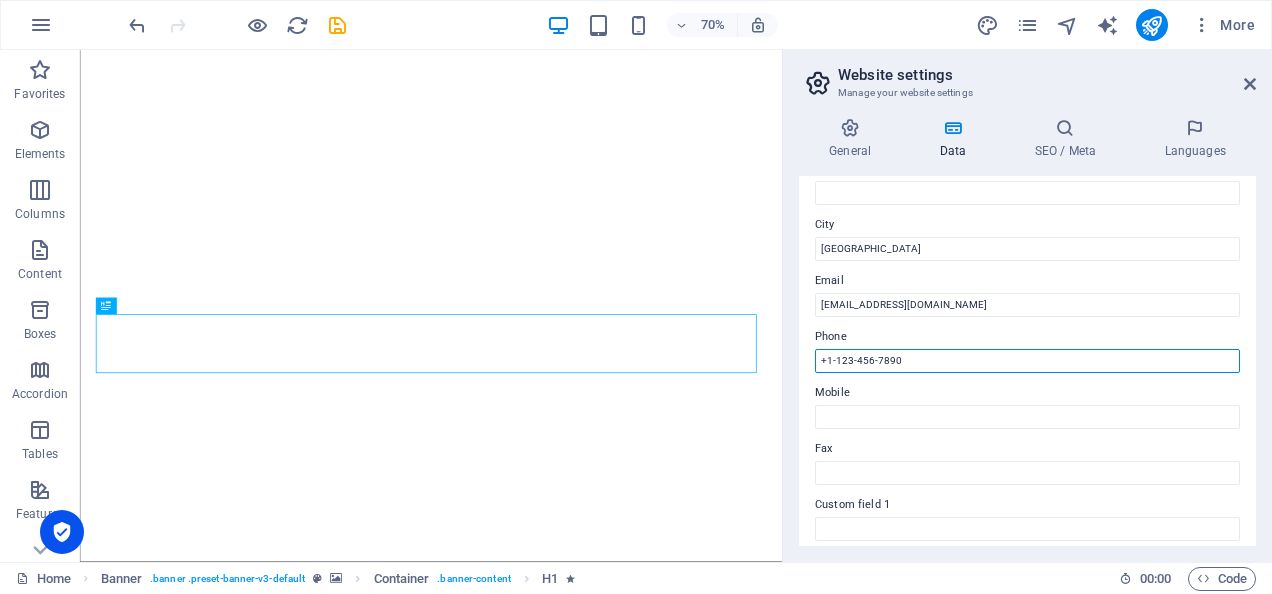 click on "+1-123-456-7890" at bounding box center (1027, 361) 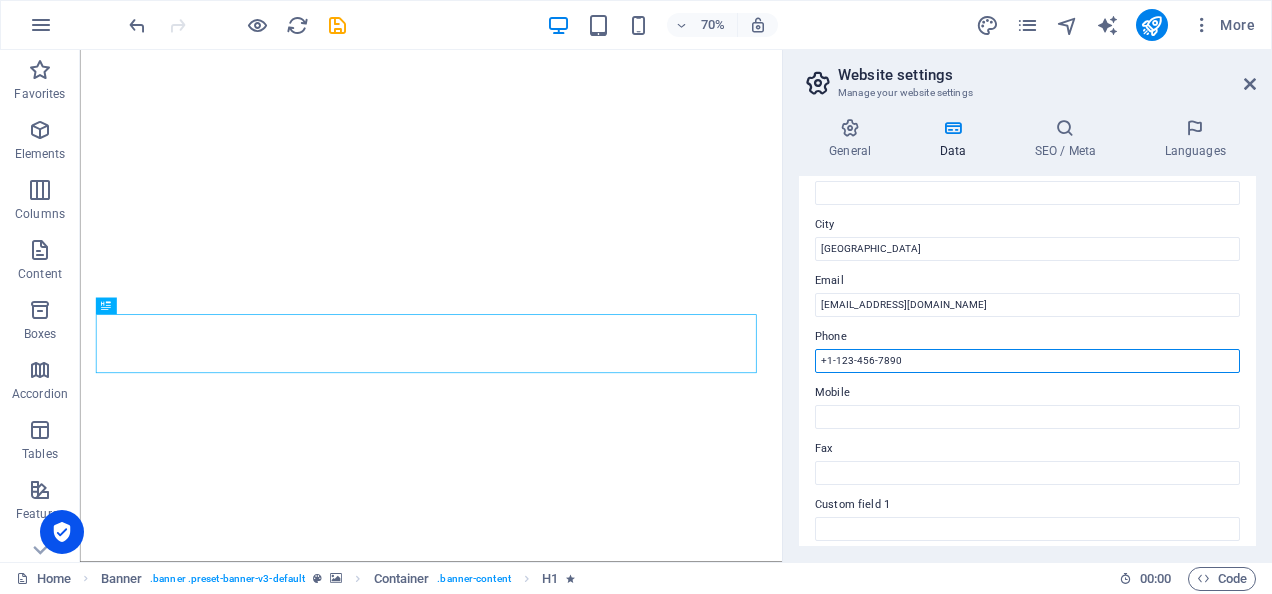 drag, startPoint x: 927, startPoint y: 356, endPoint x: 786, endPoint y: 356, distance: 141 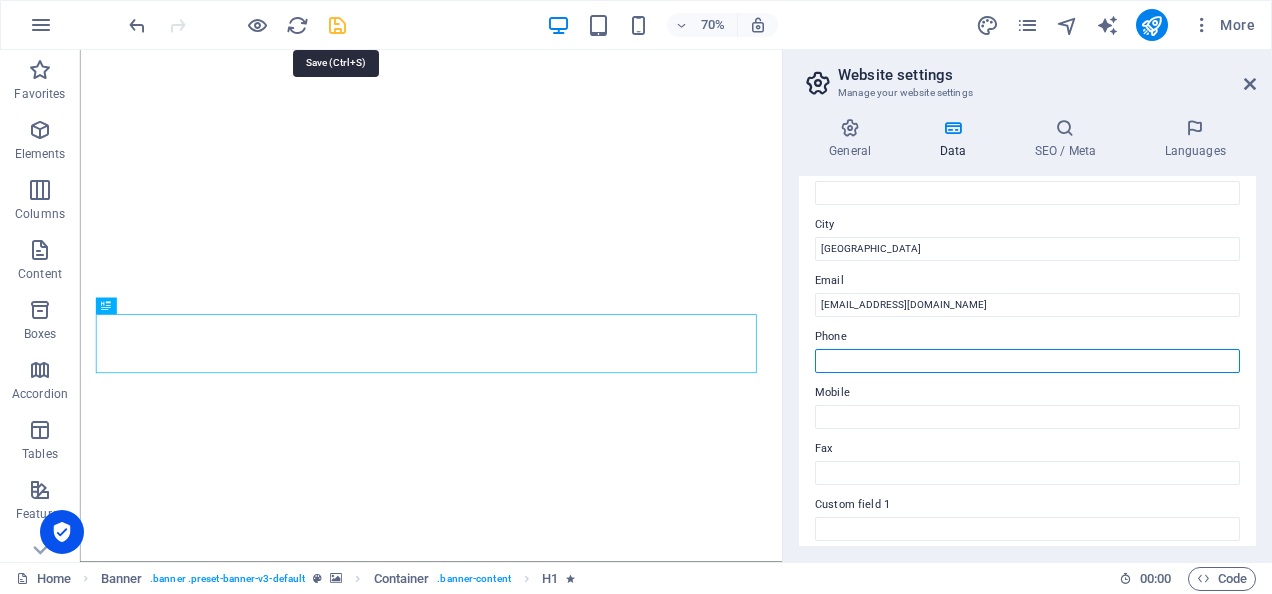 type 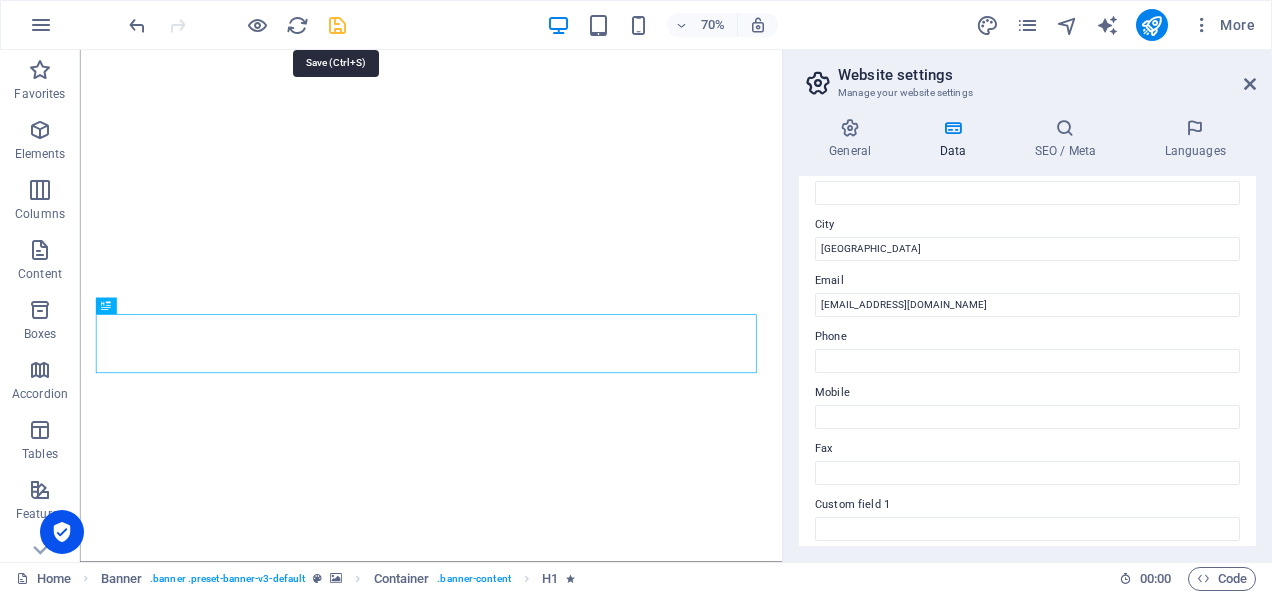 click at bounding box center [337, 25] 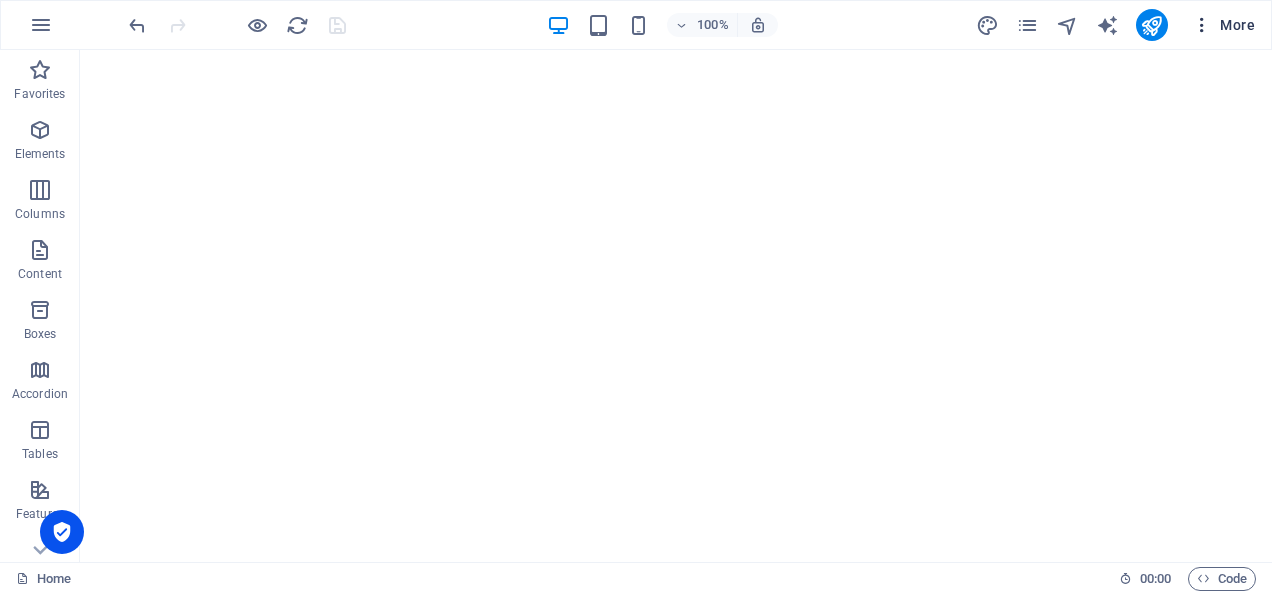 click at bounding box center [1202, 25] 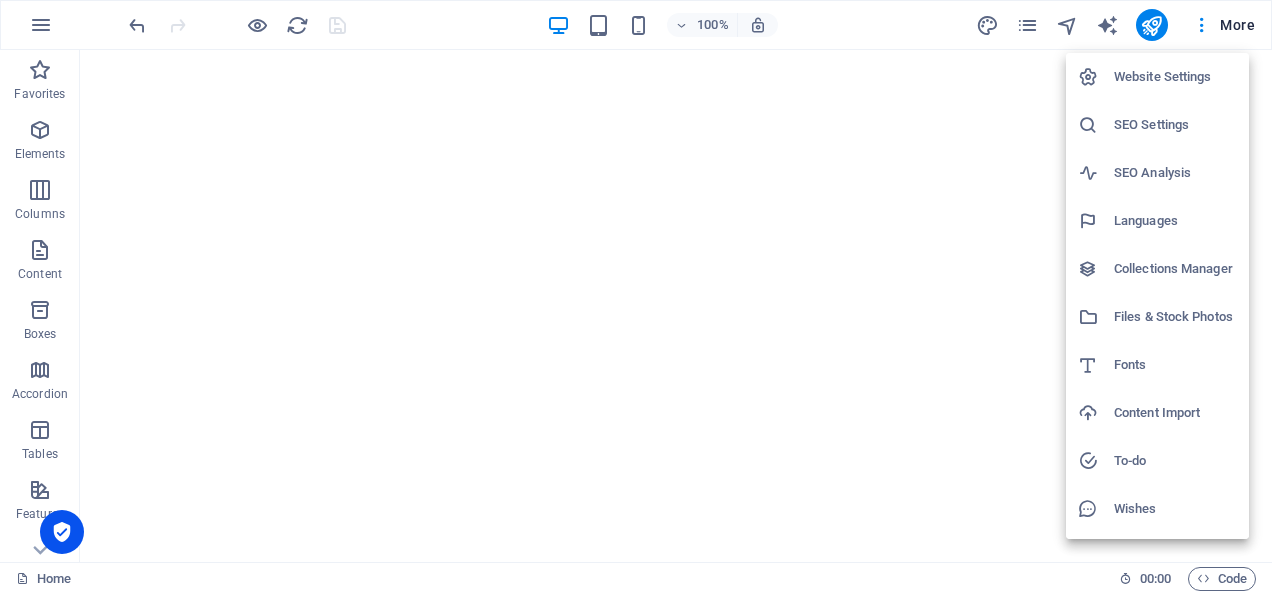 click on "Website Settings" at bounding box center [1175, 77] 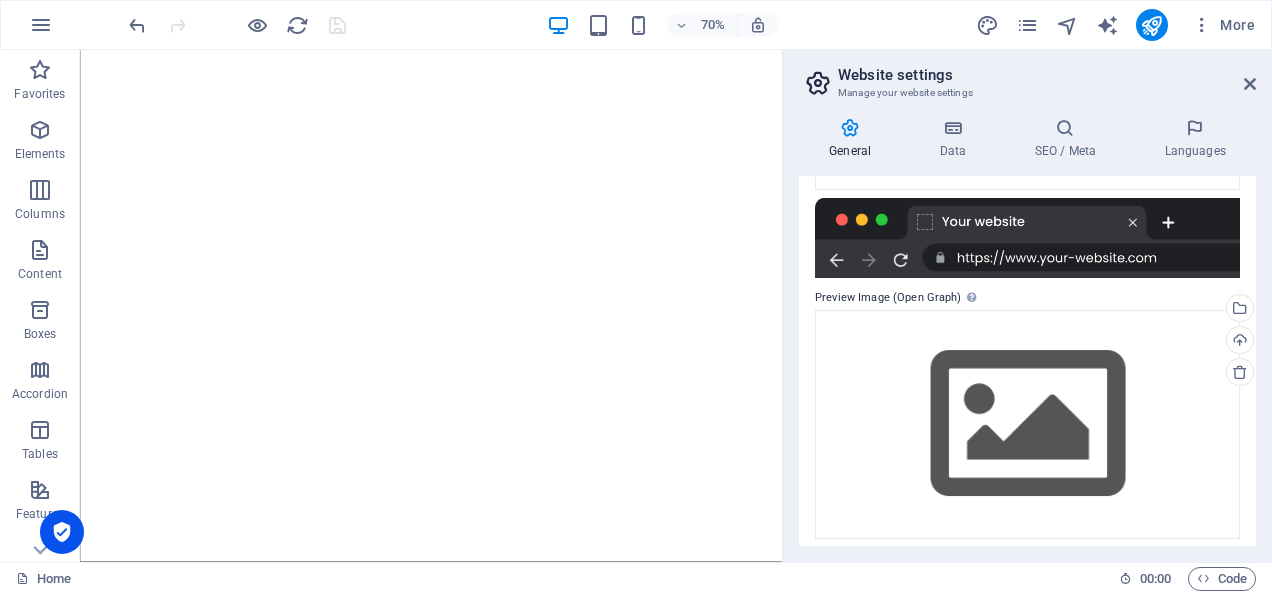 scroll, scrollTop: 297, scrollLeft: 0, axis: vertical 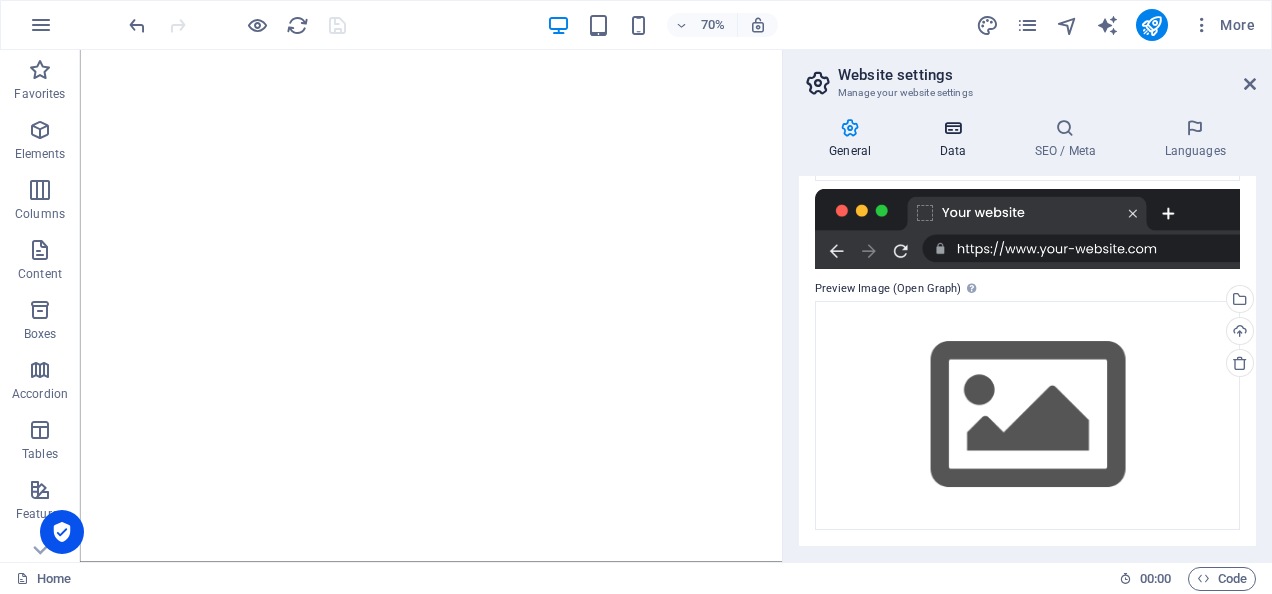 click at bounding box center (952, 128) 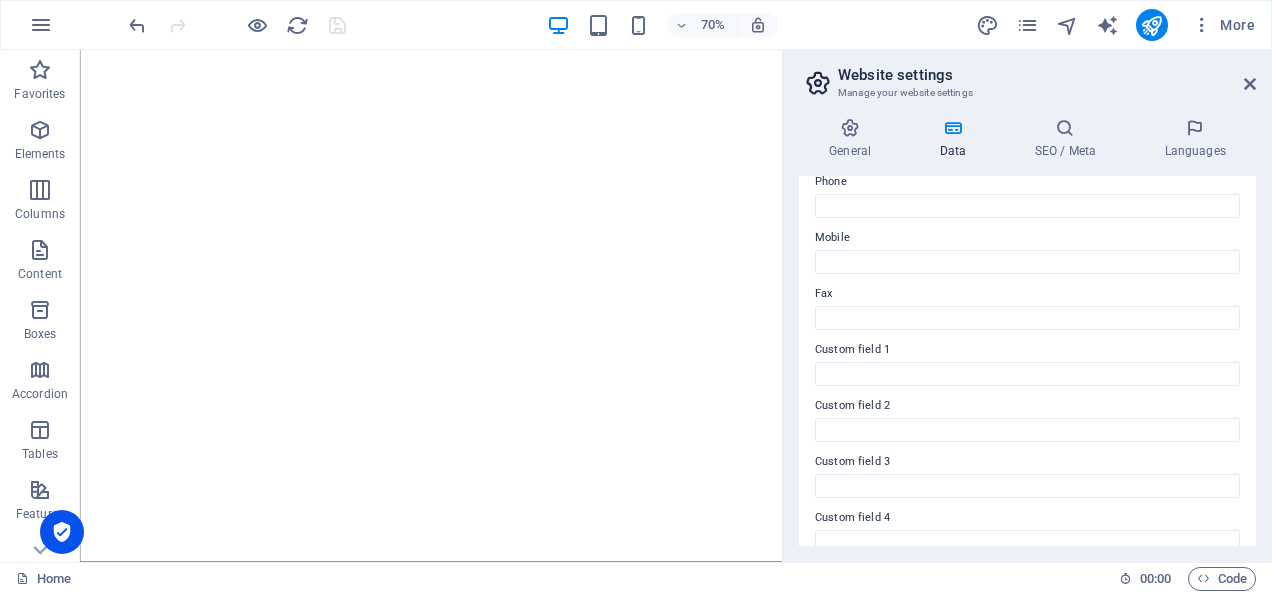 scroll, scrollTop: 590, scrollLeft: 0, axis: vertical 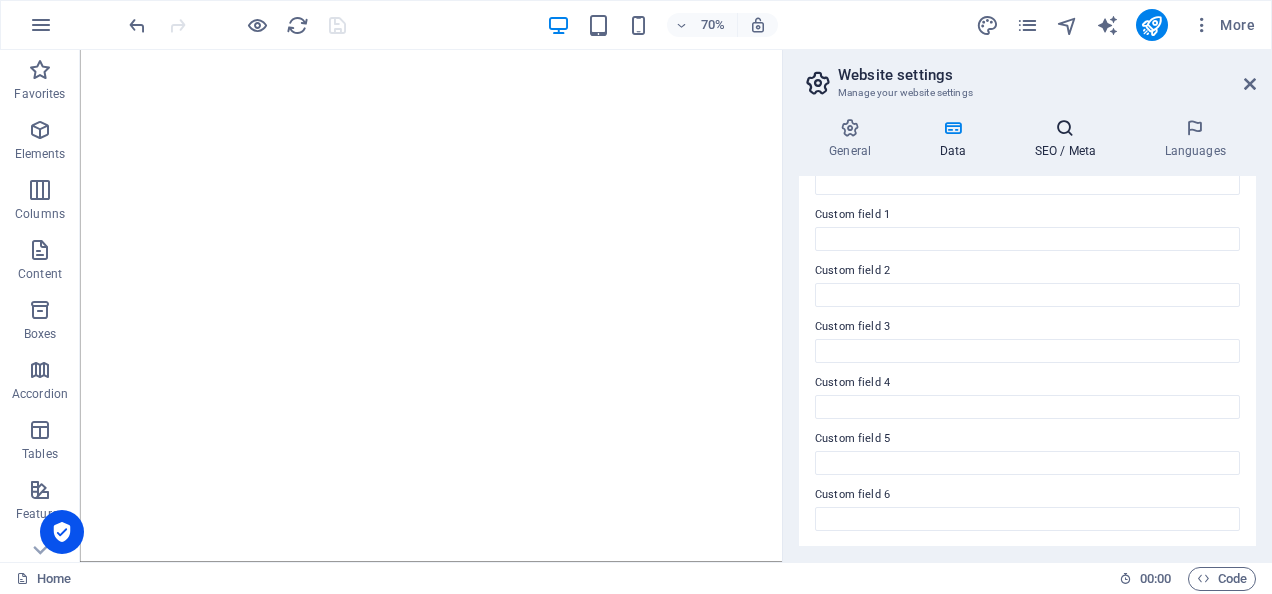 click at bounding box center (1065, 128) 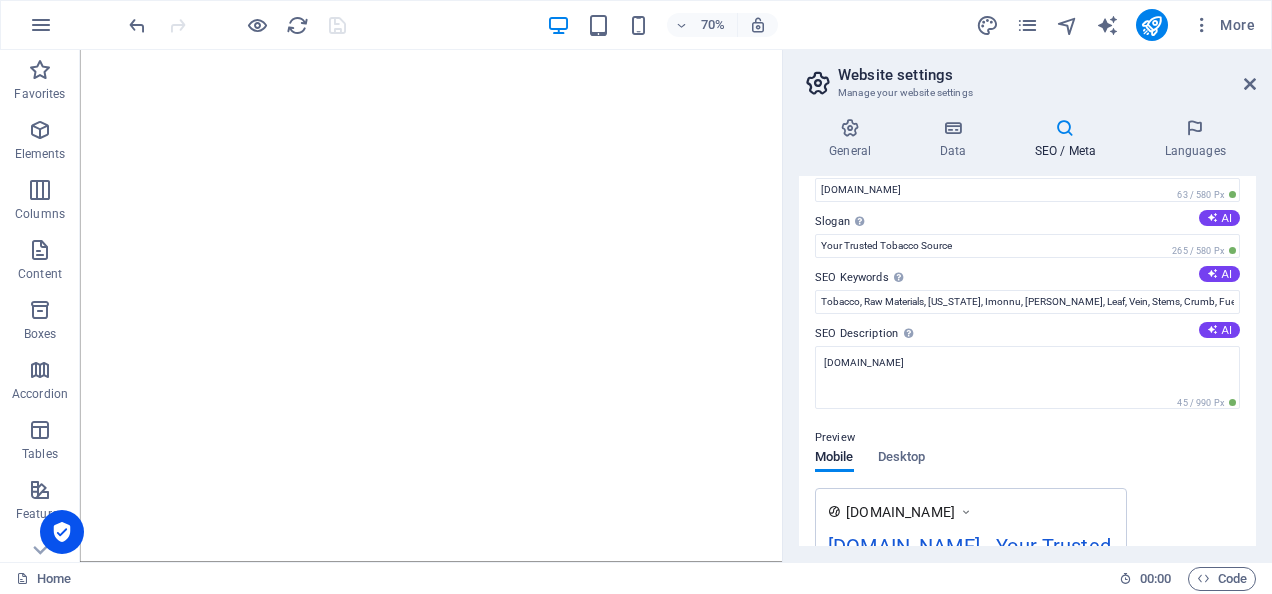 scroll, scrollTop: 0, scrollLeft: 0, axis: both 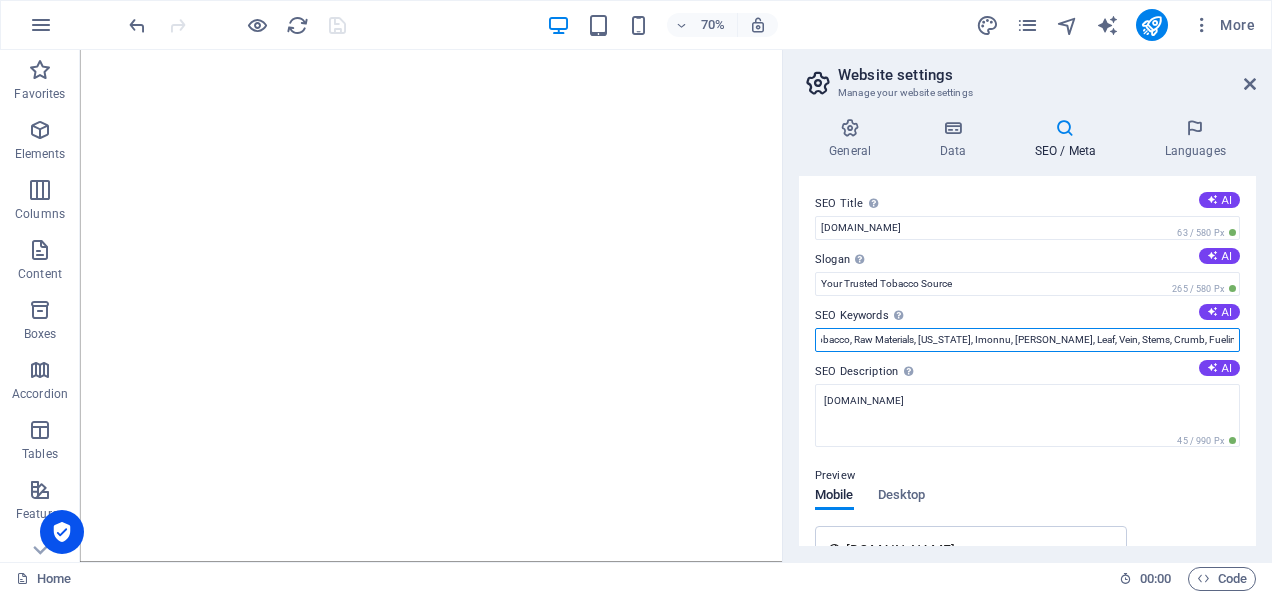 drag, startPoint x: 820, startPoint y: 337, endPoint x: 1264, endPoint y: 319, distance: 444.36472 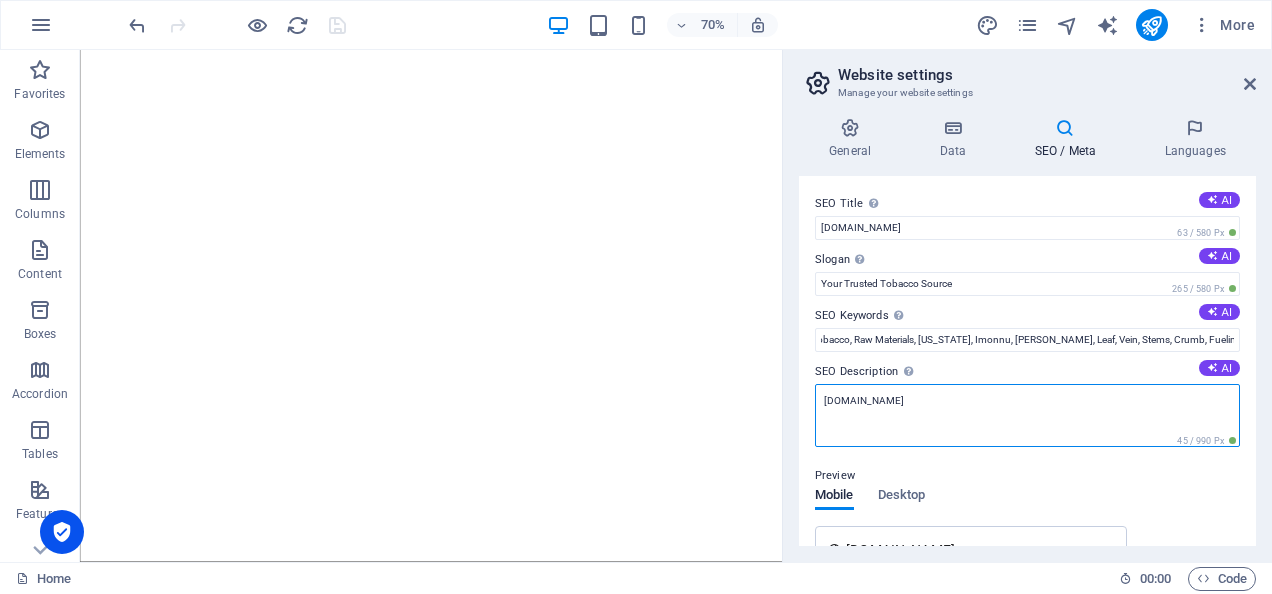 scroll, scrollTop: 0, scrollLeft: 0, axis: both 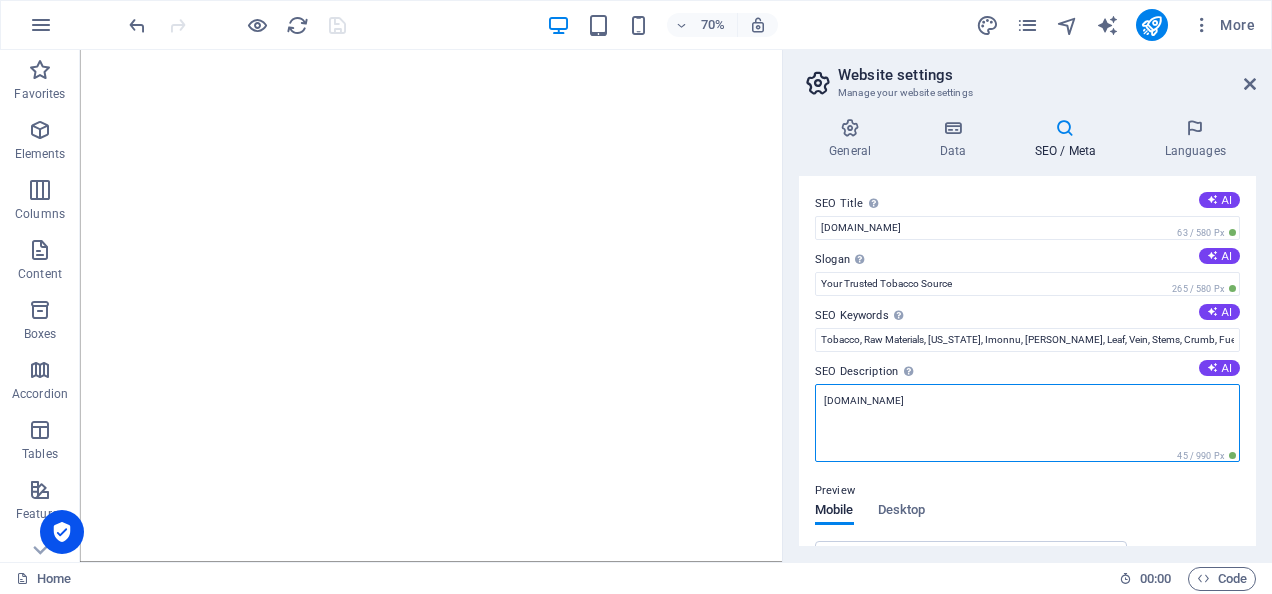 click on "[DOMAIN_NAME]" at bounding box center (1027, 423) 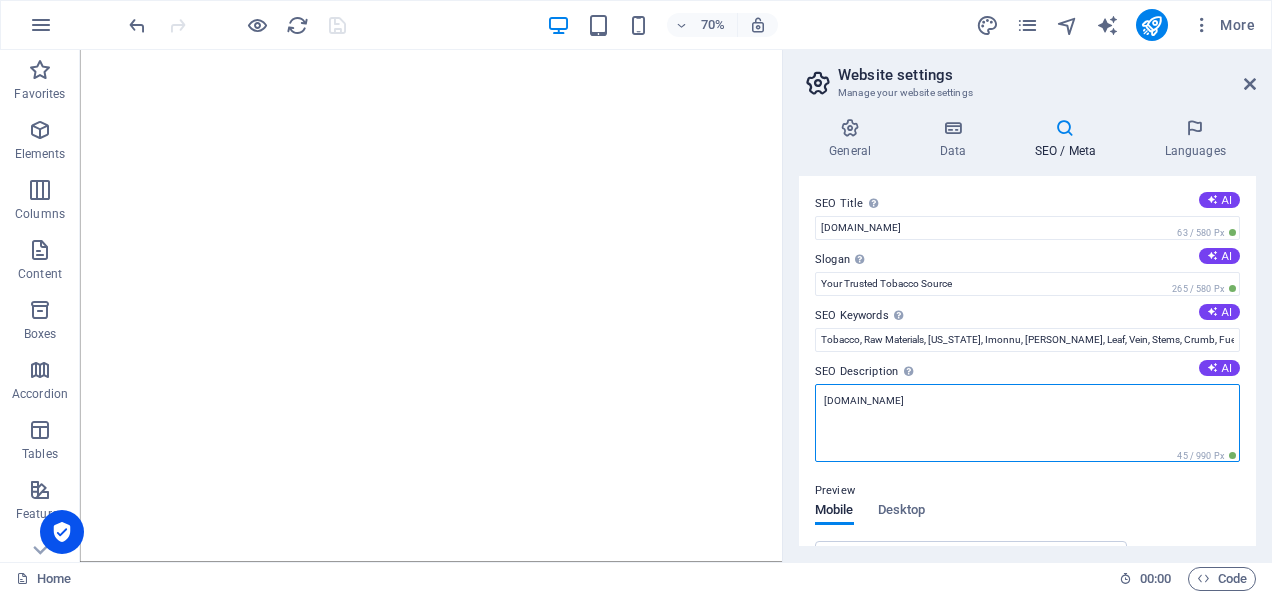 click on "[DOMAIN_NAME]" at bounding box center (1027, 423) 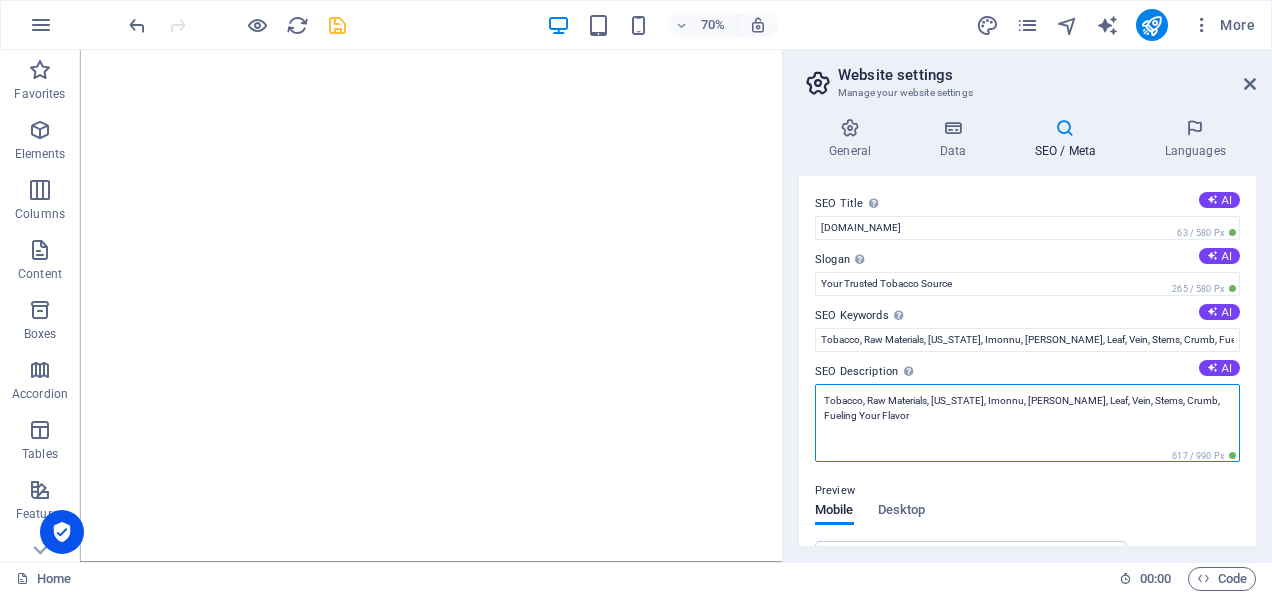 click on "Tobacco, Raw Materials, [US_STATE], Imonnu, [PERSON_NAME], Leaf, Vein, Stems, Crumb, Fueling Your Flavor" at bounding box center (1027, 423) 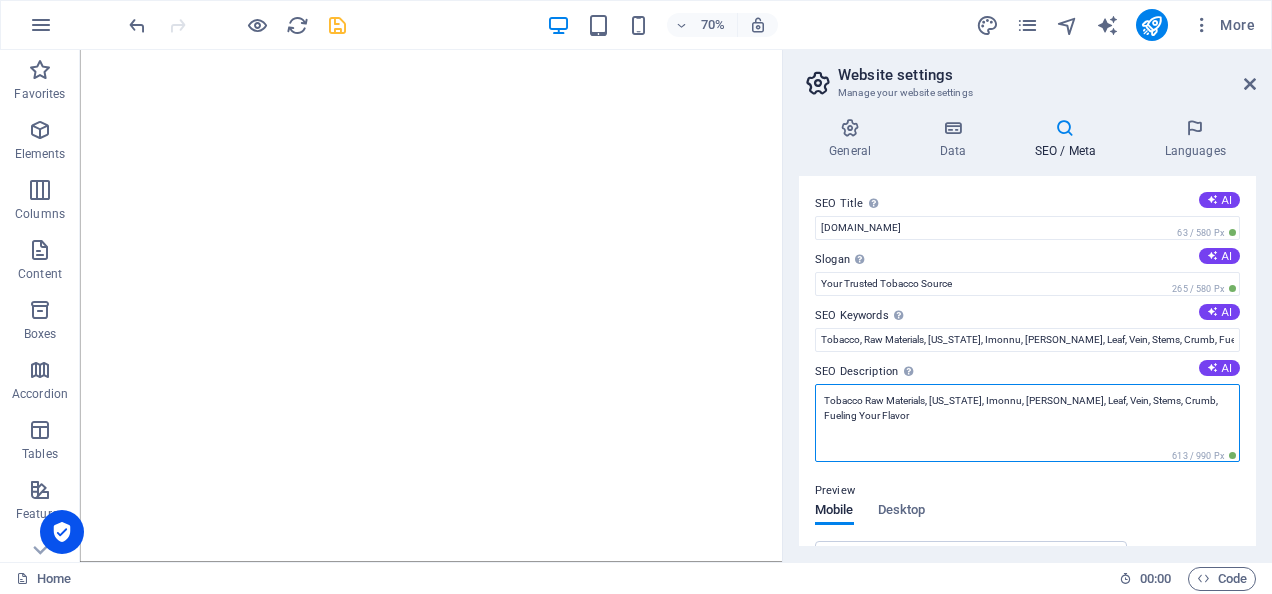 drag, startPoint x: 926, startPoint y: 401, endPoint x: 1153, endPoint y: 405, distance: 227.03523 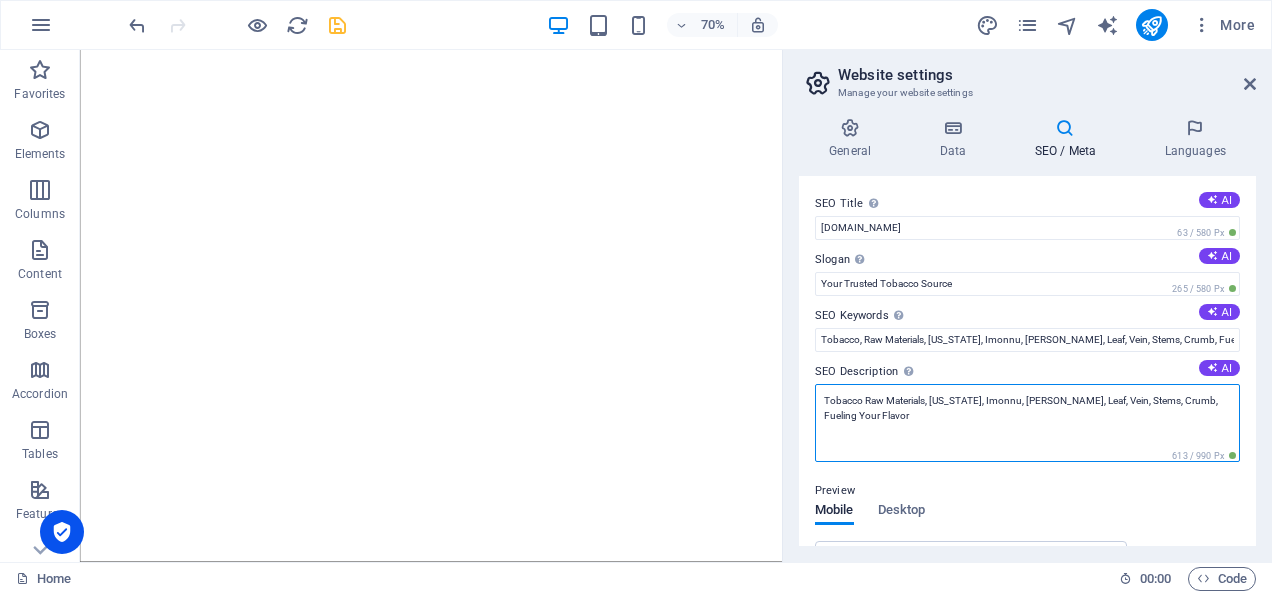 click on "Tobacco Raw Materials, Virginia, Imonnu, Burley, Leaf, Vein, Stems, Crumb, Fueling Your Flavor" at bounding box center [1027, 423] 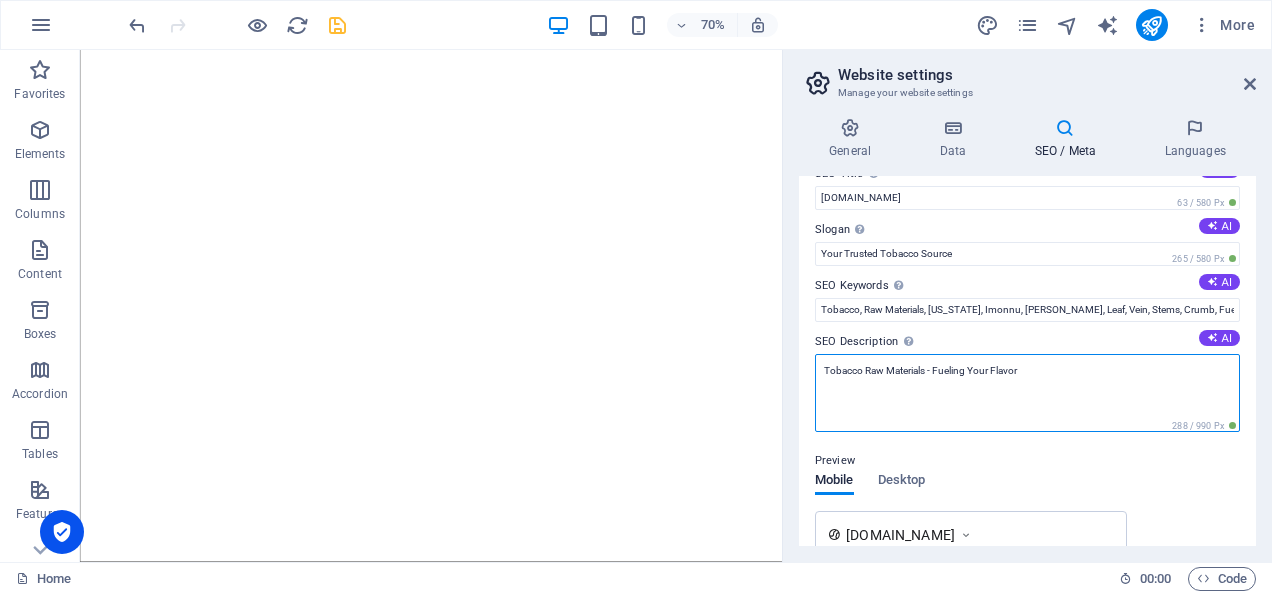 scroll, scrollTop: 0, scrollLeft: 0, axis: both 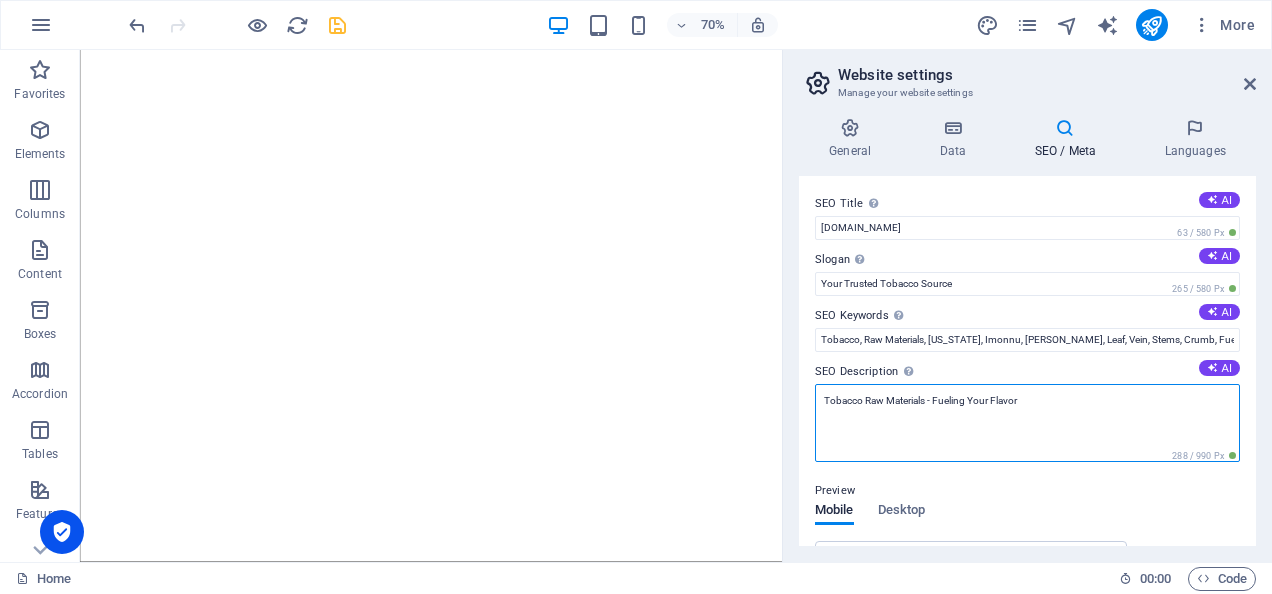 type on "Tobacco Raw Materials - Fueling Your Flavor" 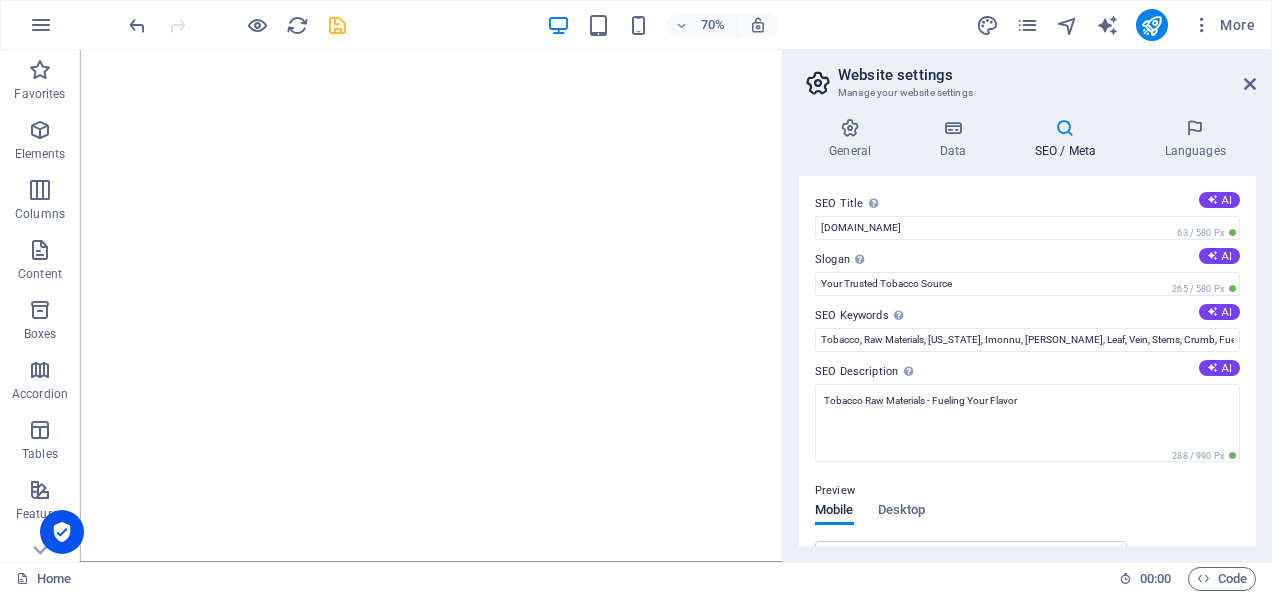 click at bounding box center (337, 25) 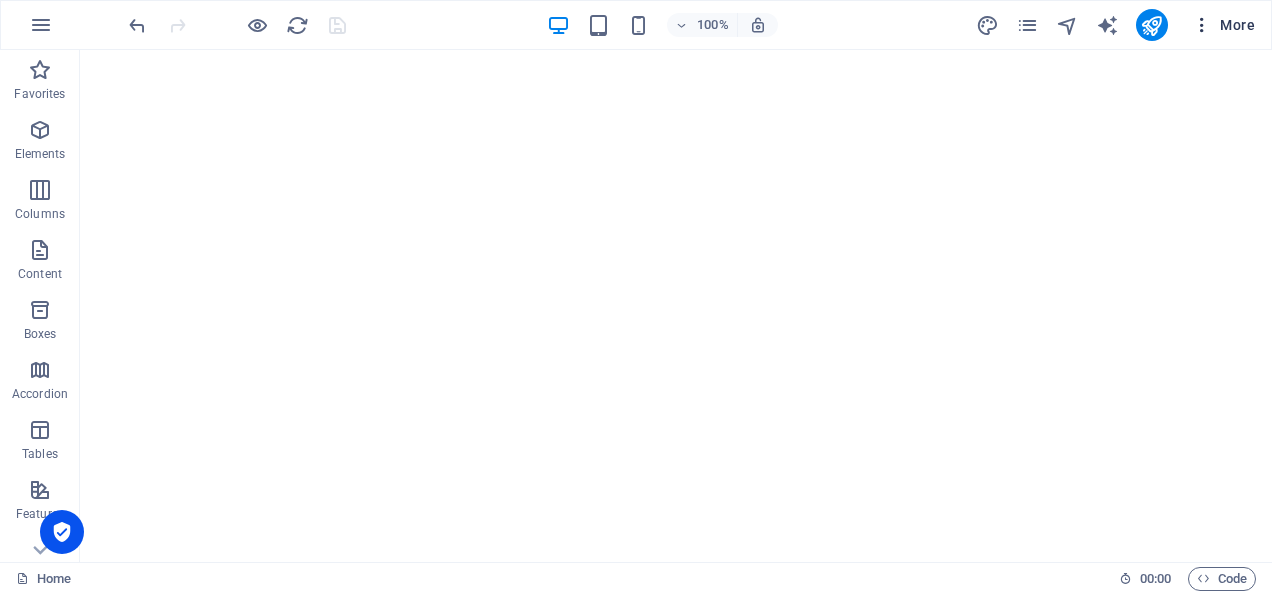 click at bounding box center [1202, 25] 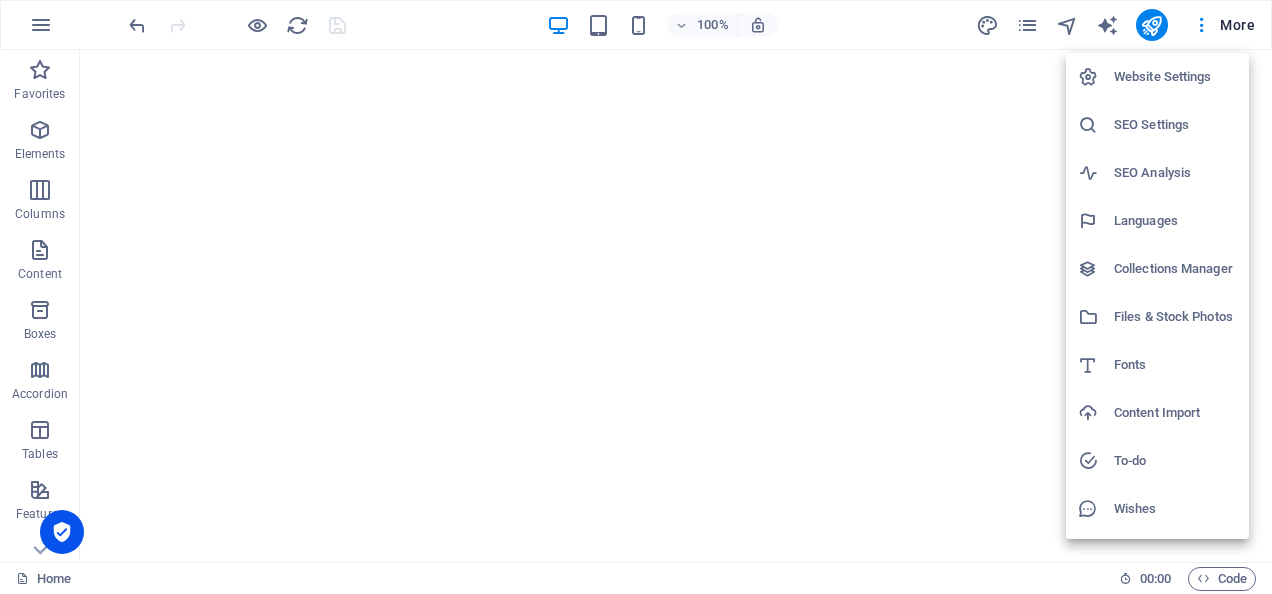 click on "Website Settings" at bounding box center (1175, 77) 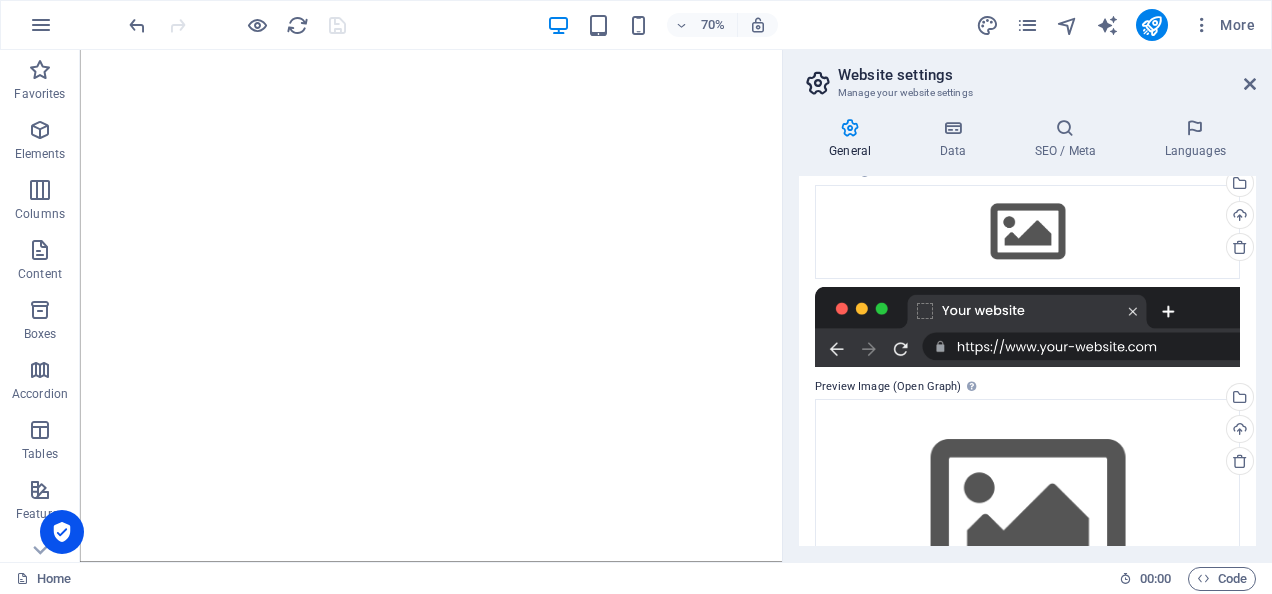 scroll, scrollTop: 297, scrollLeft: 0, axis: vertical 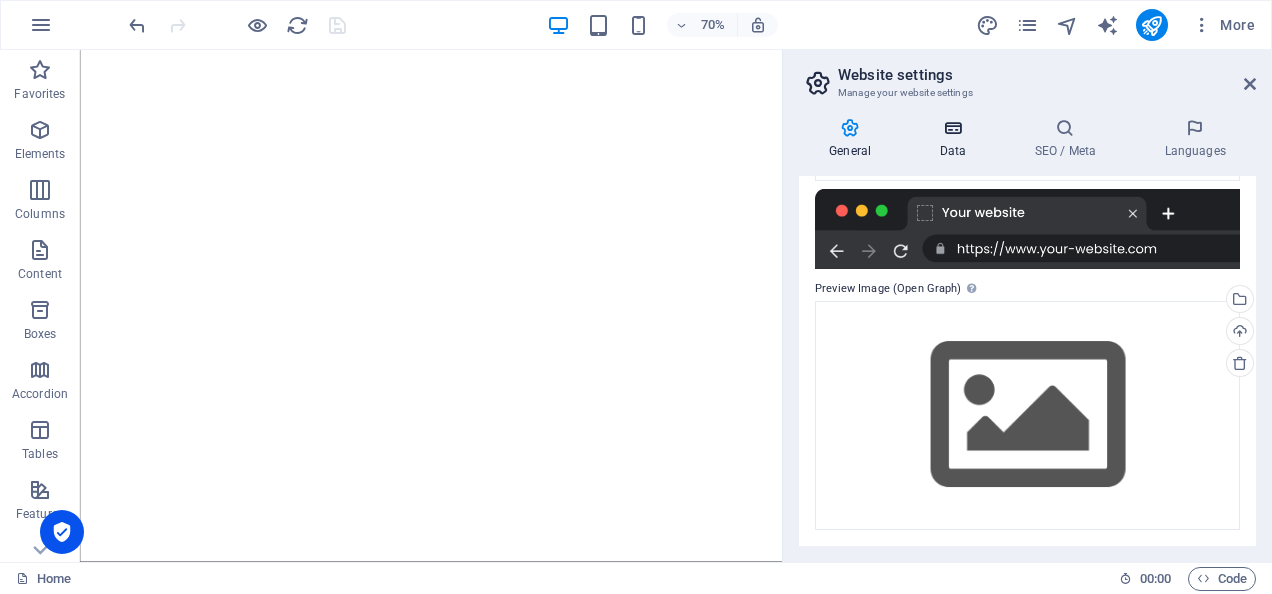 click at bounding box center (952, 128) 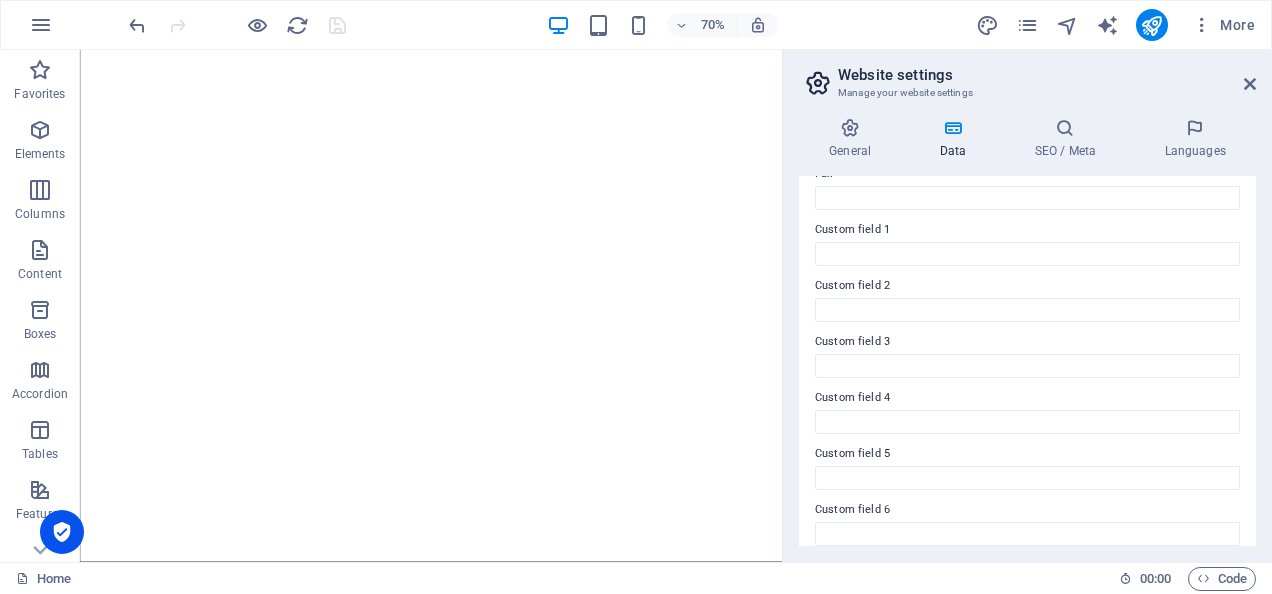 scroll, scrollTop: 590, scrollLeft: 0, axis: vertical 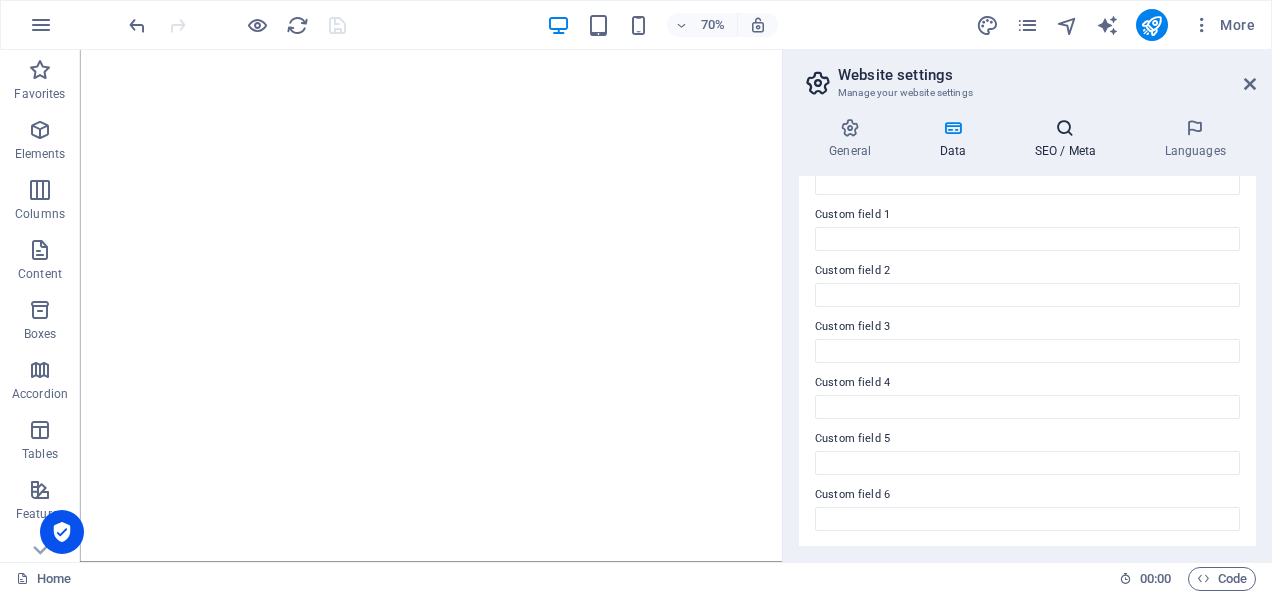 click at bounding box center (1065, 128) 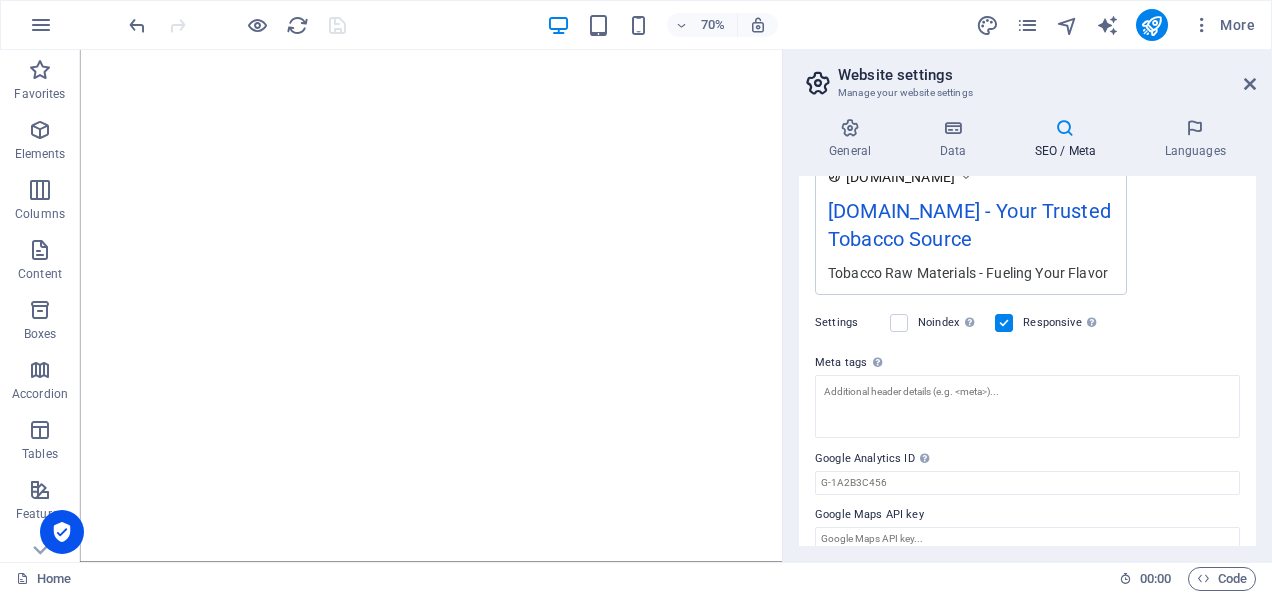 scroll, scrollTop: 391, scrollLeft: 0, axis: vertical 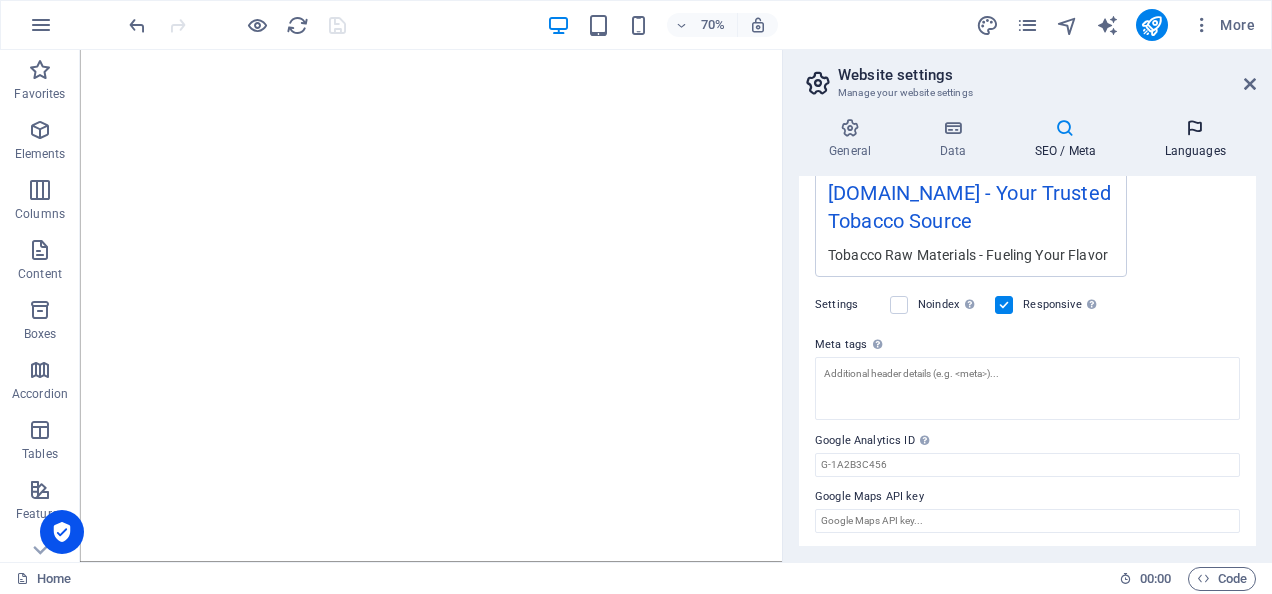 click at bounding box center [1195, 128] 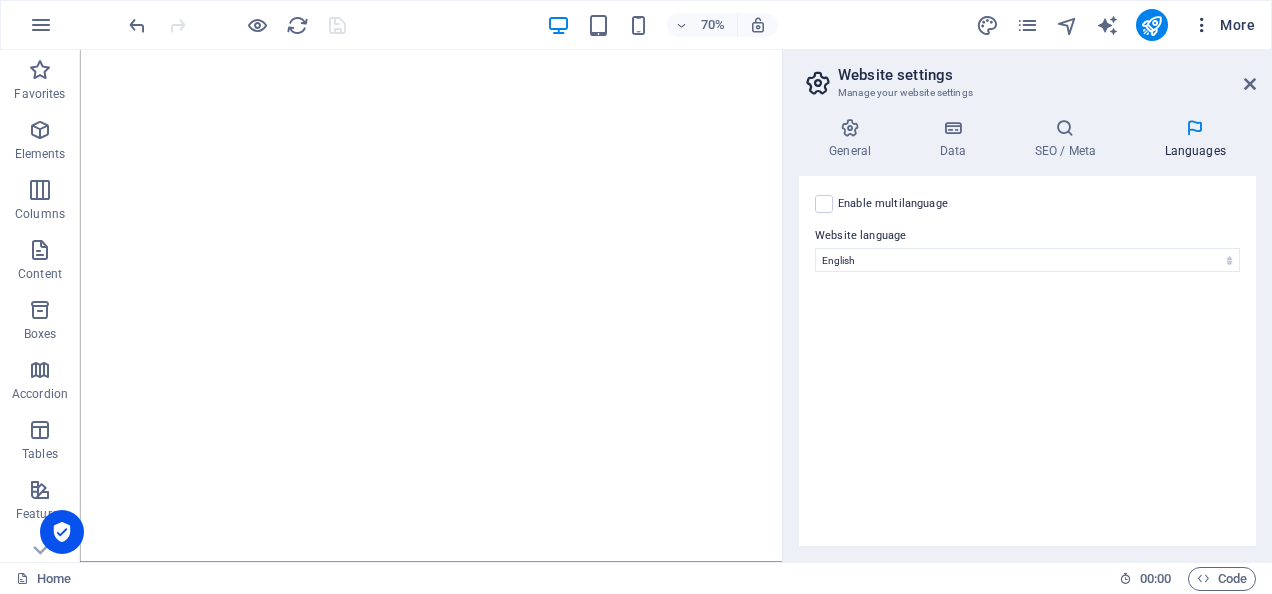 click at bounding box center (1202, 25) 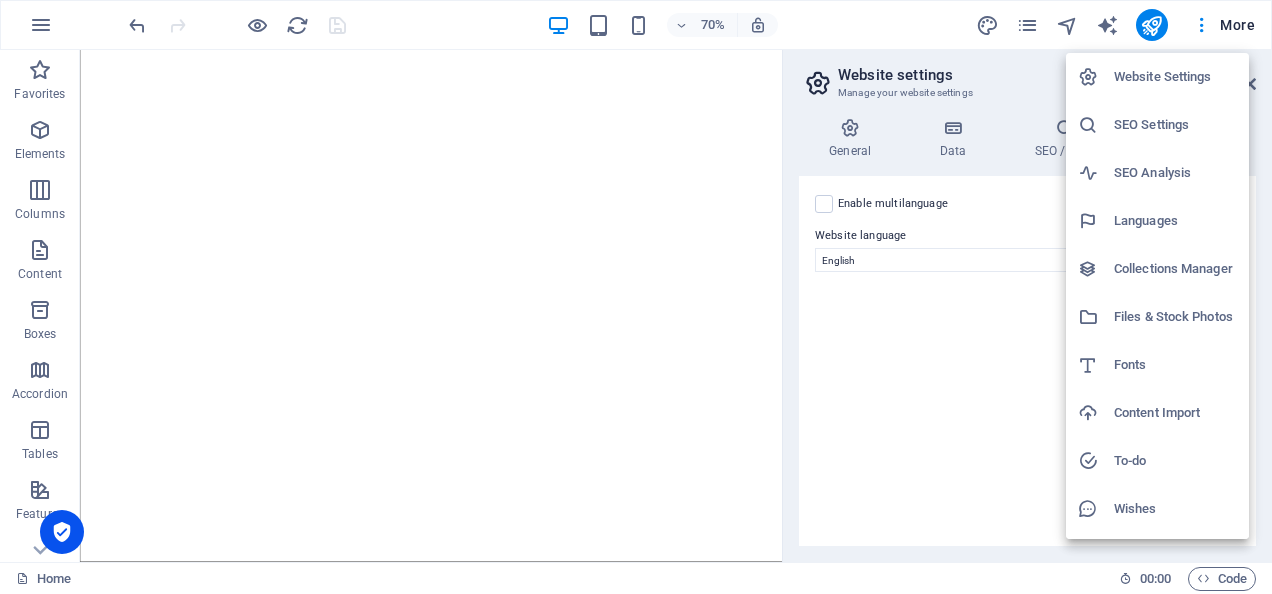 click on "SEO Settings" at bounding box center (1175, 125) 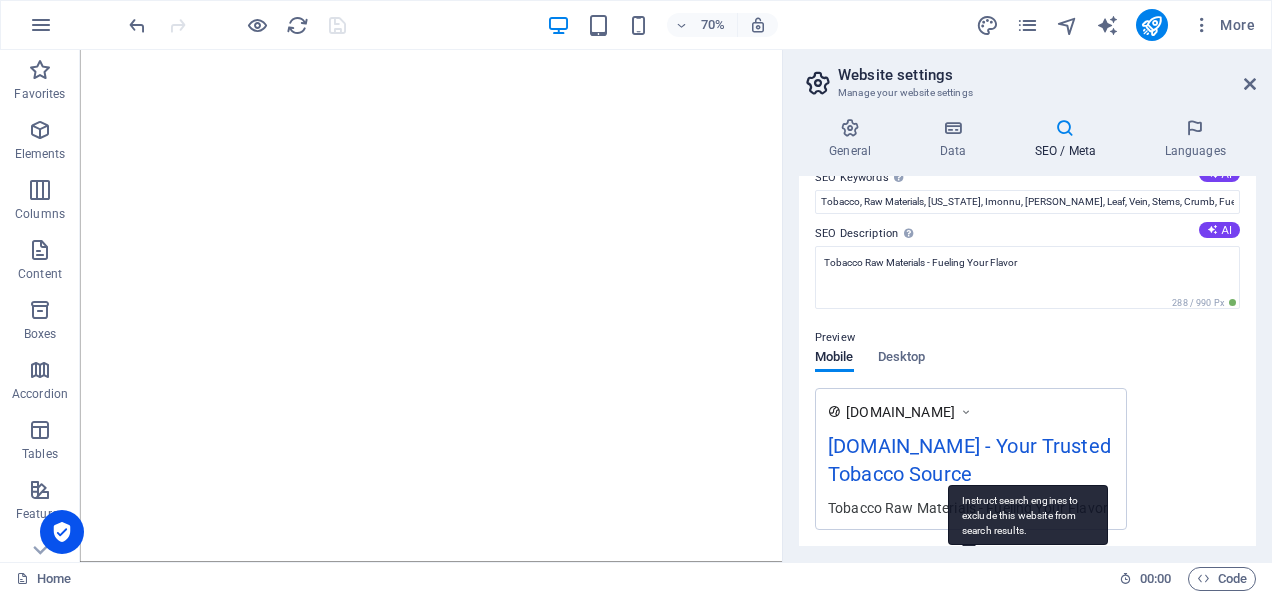 scroll, scrollTop: 0, scrollLeft: 0, axis: both 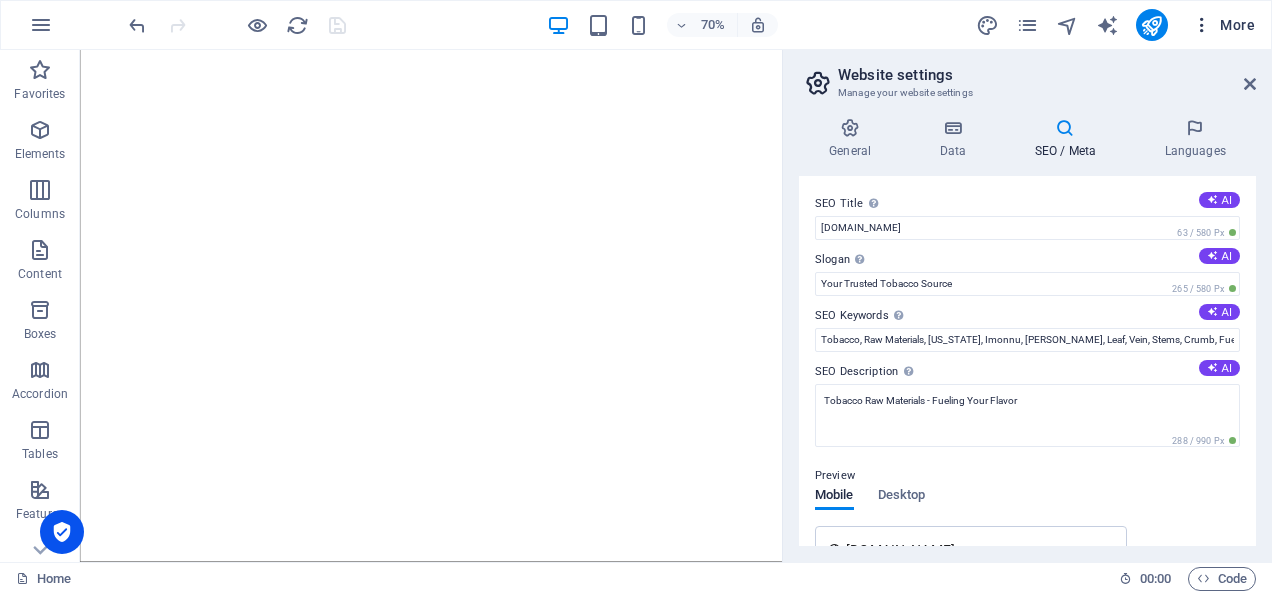 click at bounding box center (1202, 25) 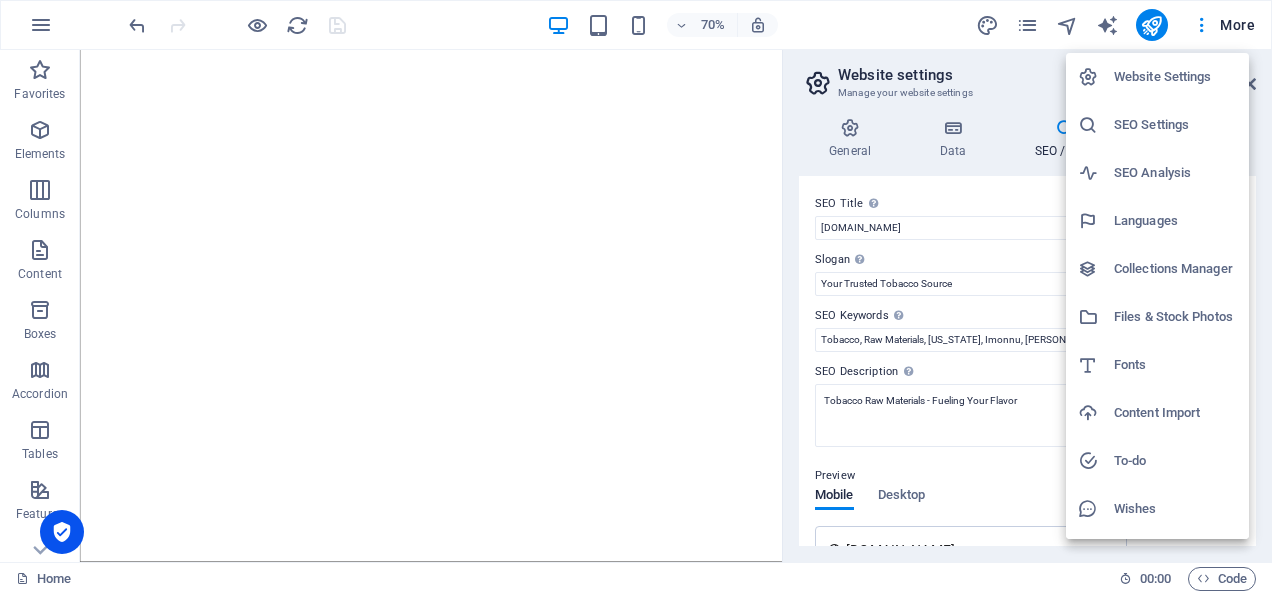click at bounding box center [636, 297] 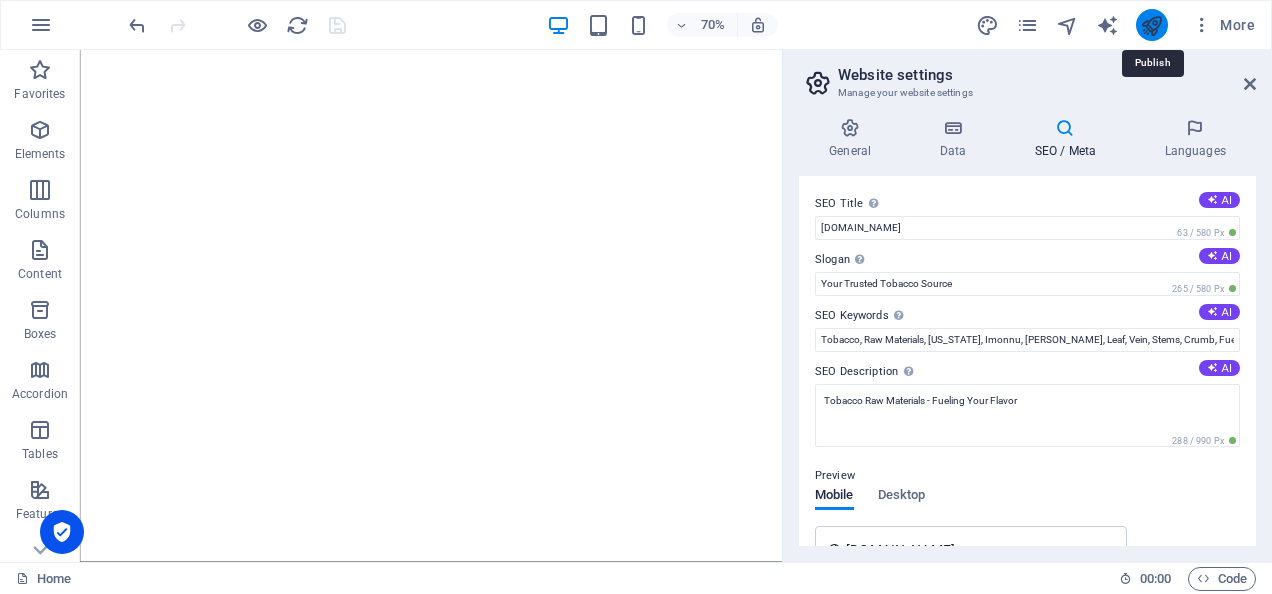 click at bounding box center (1151, 25) 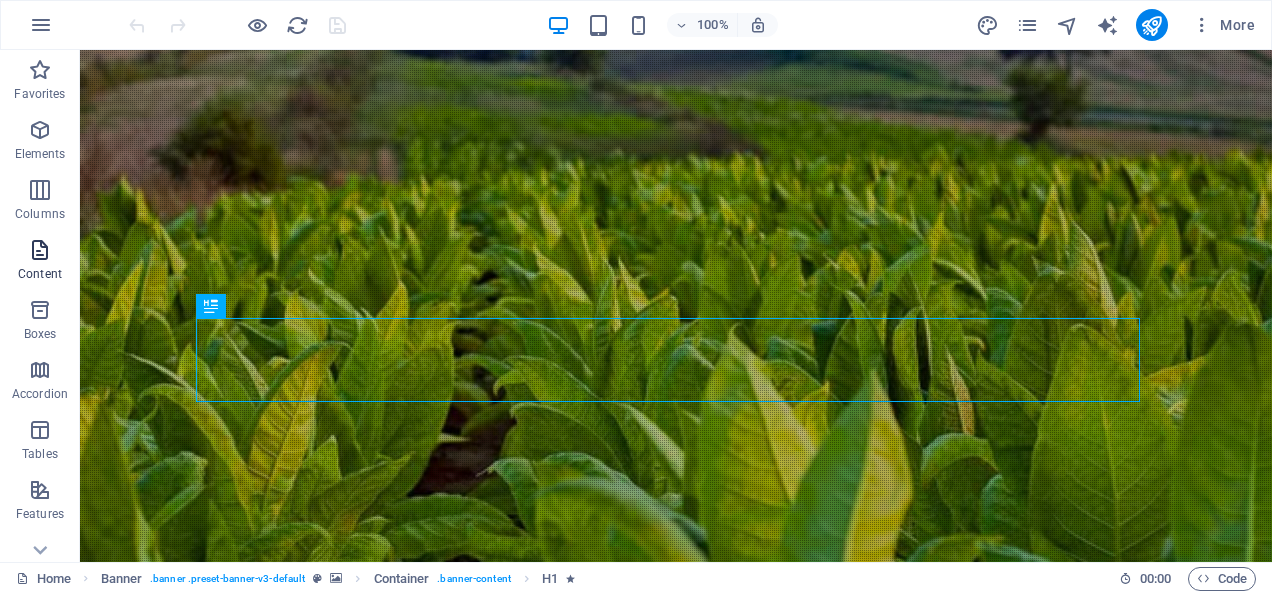scroll, scrollTop: 0, scrollLeft: 0, axis: both 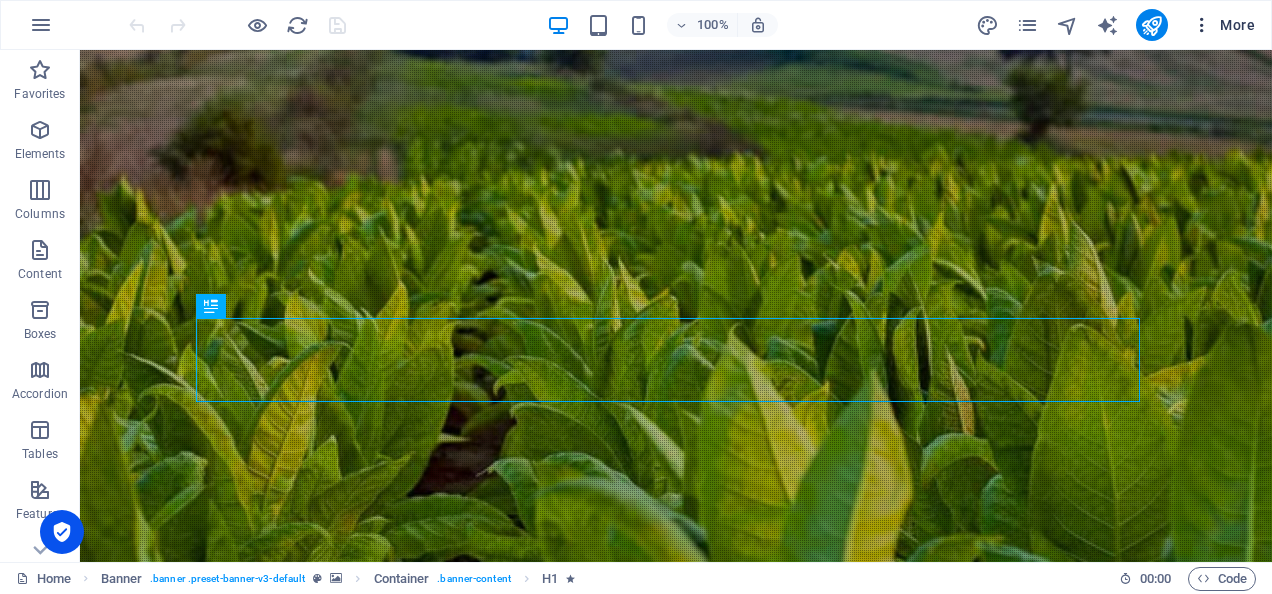 click at bounding box center [1202, 25] 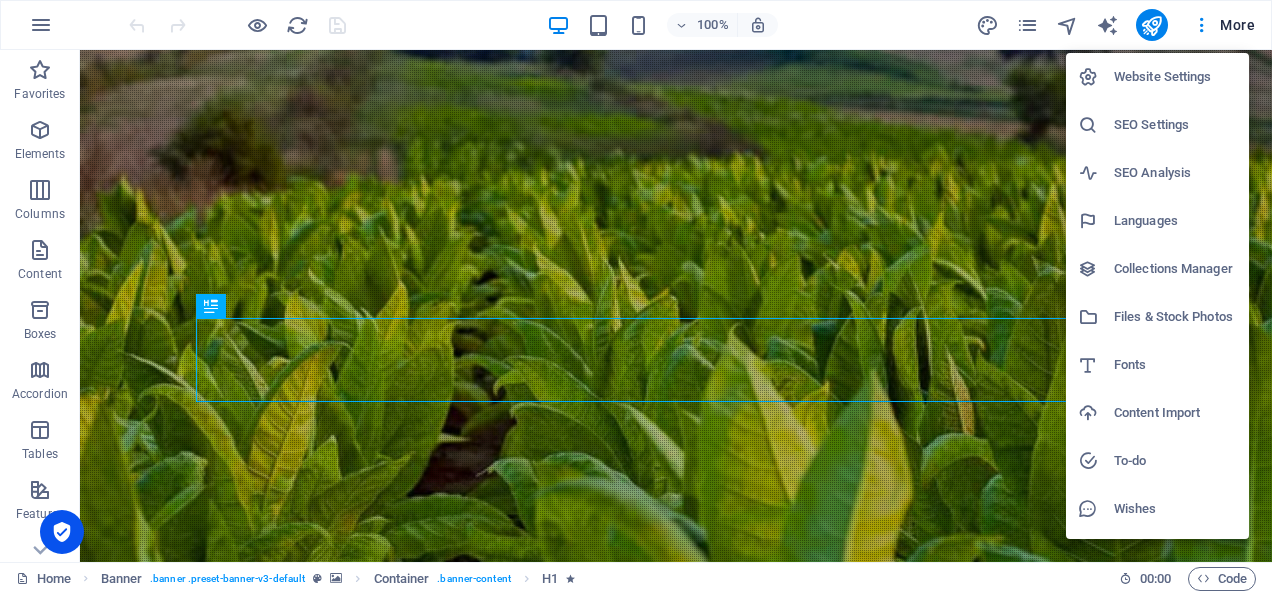 click on "SEO Settings" at bounding box center [1175, 125] 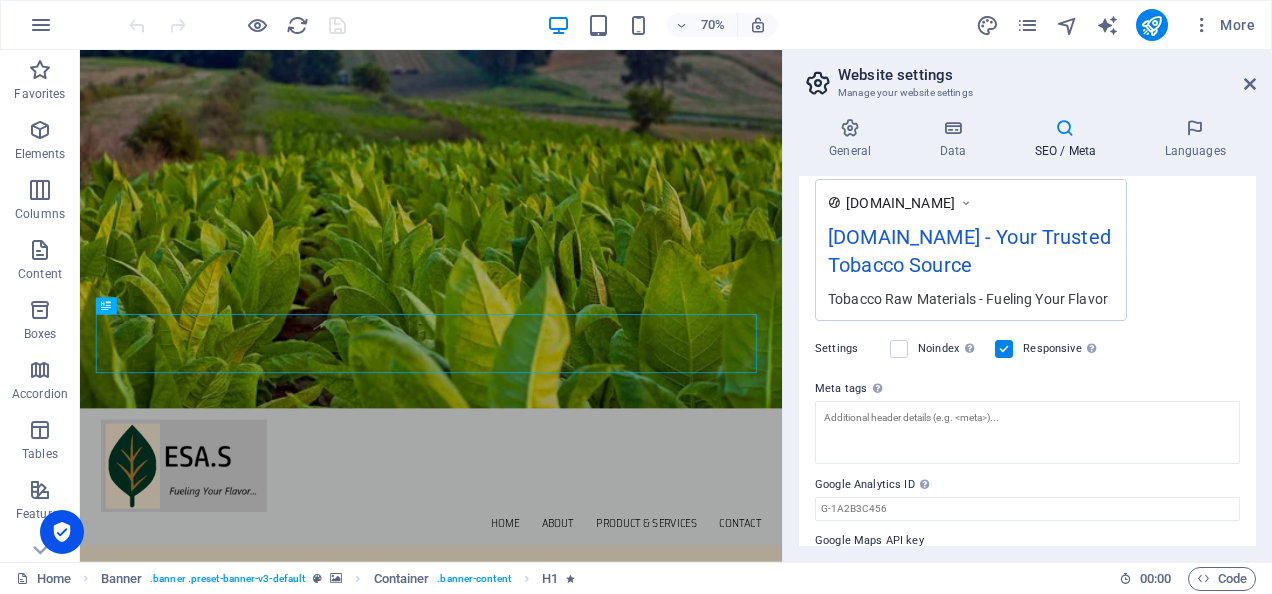 scroll, scrollTop: 391, scrollLeft: 0, axis: vertical 